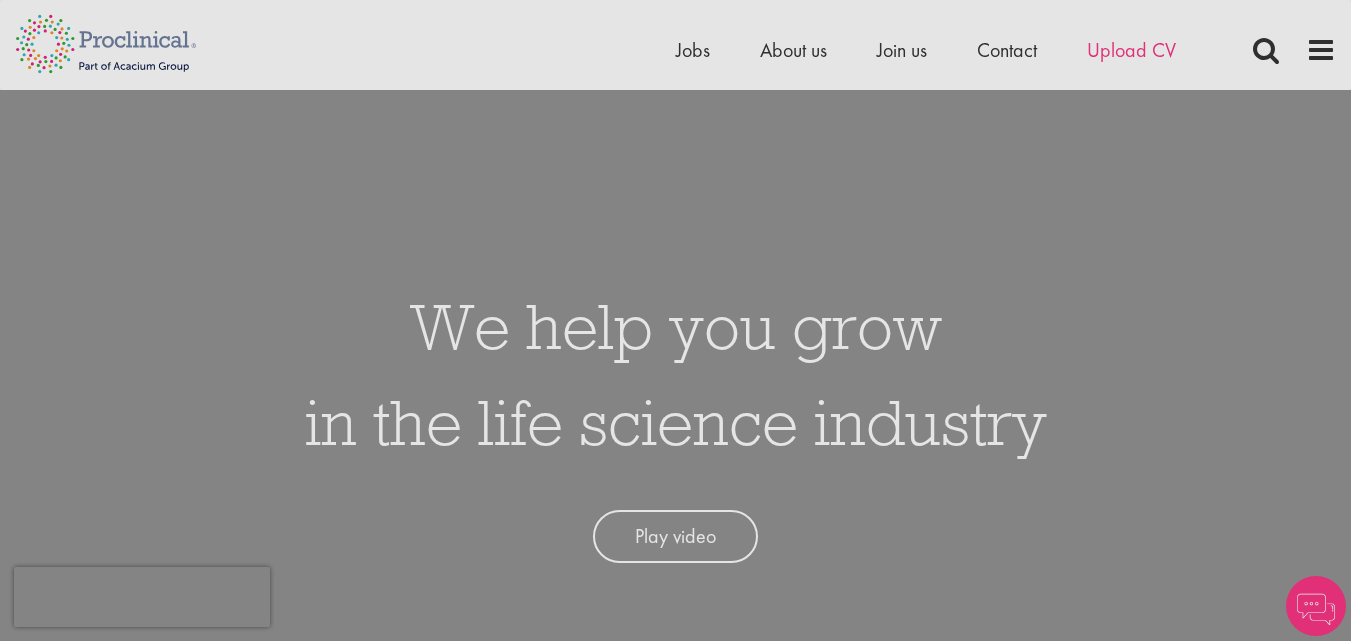 scroll, scrollTop: 0, scrollLeft: 0, axis: both 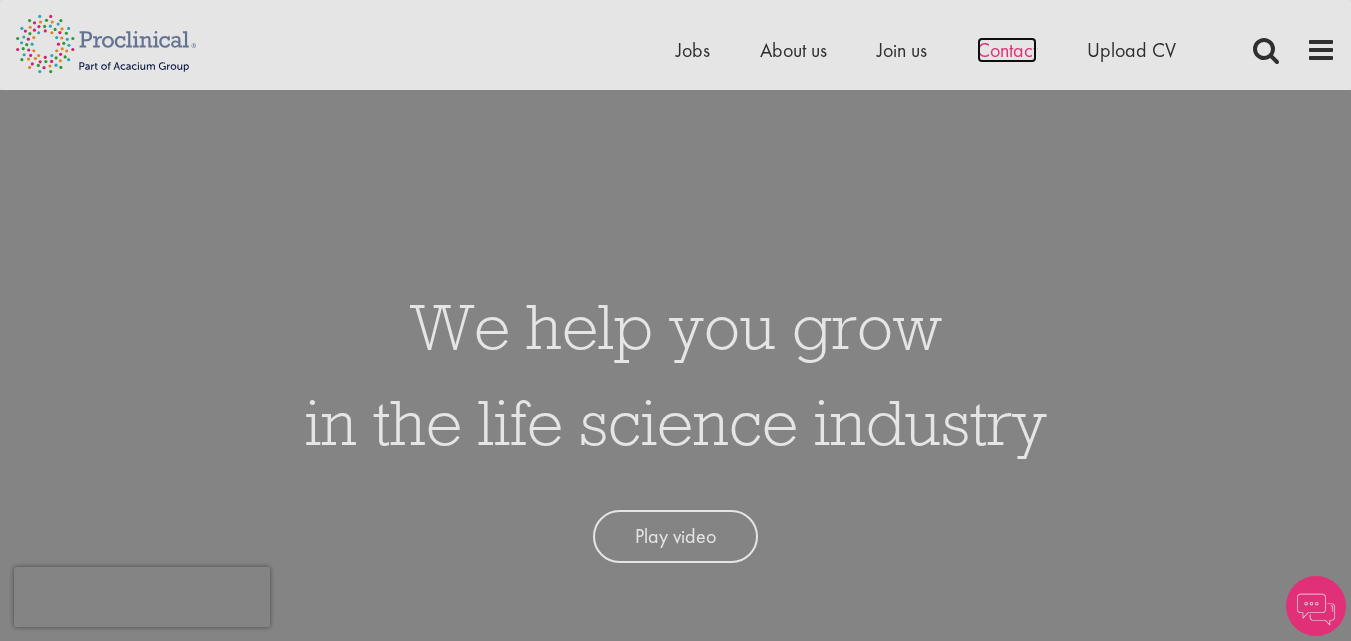 click on "Contact" at bounding box center (1007, 50) 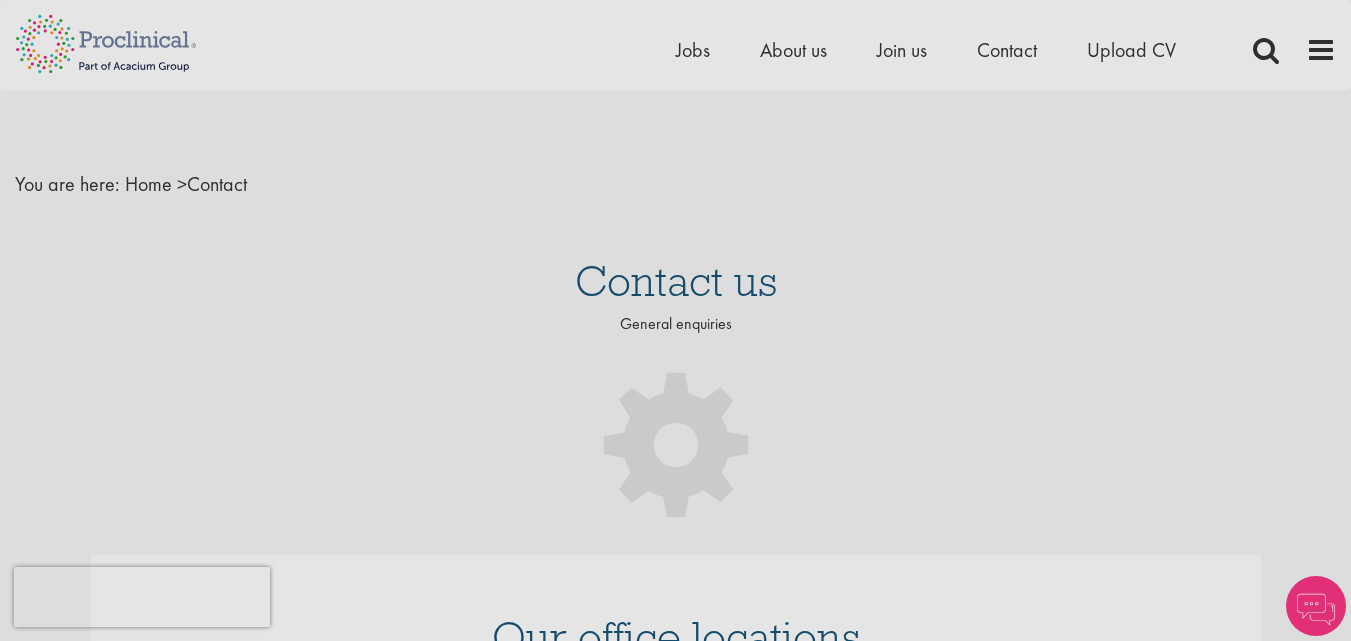 scroll, scrollTop: 53, scrollLeft: 0, axis: vertical 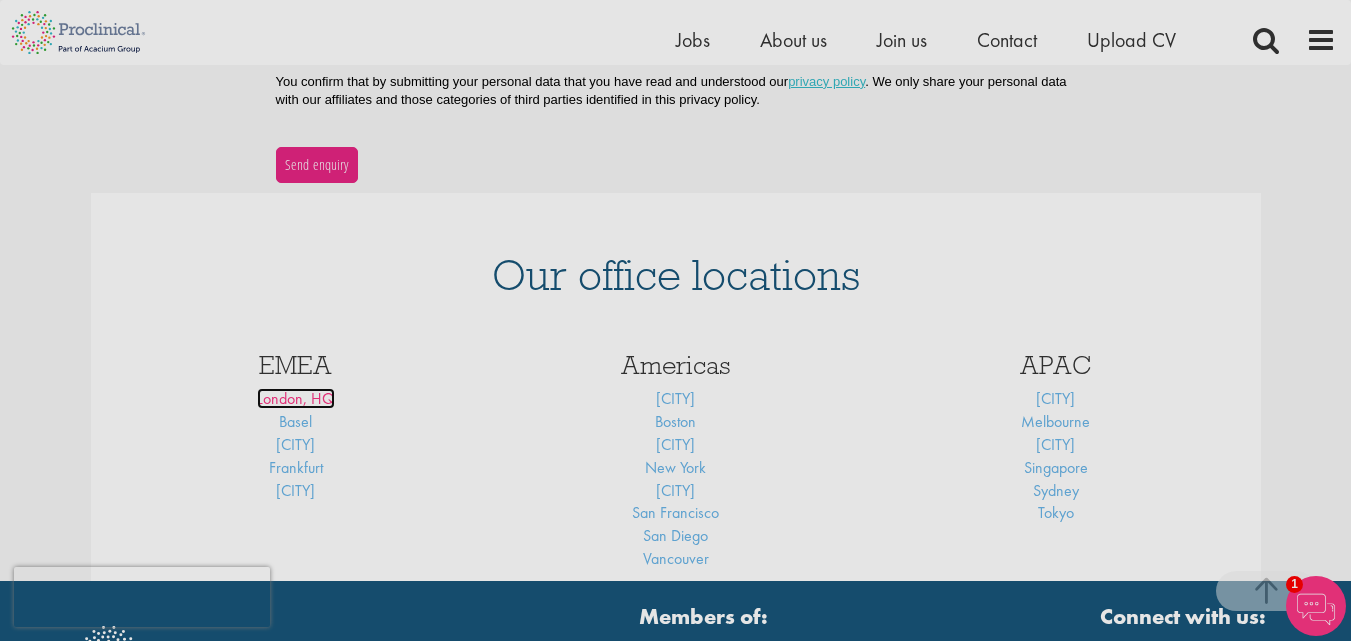 click on "London, HQ" at bounding box center [296, 398] 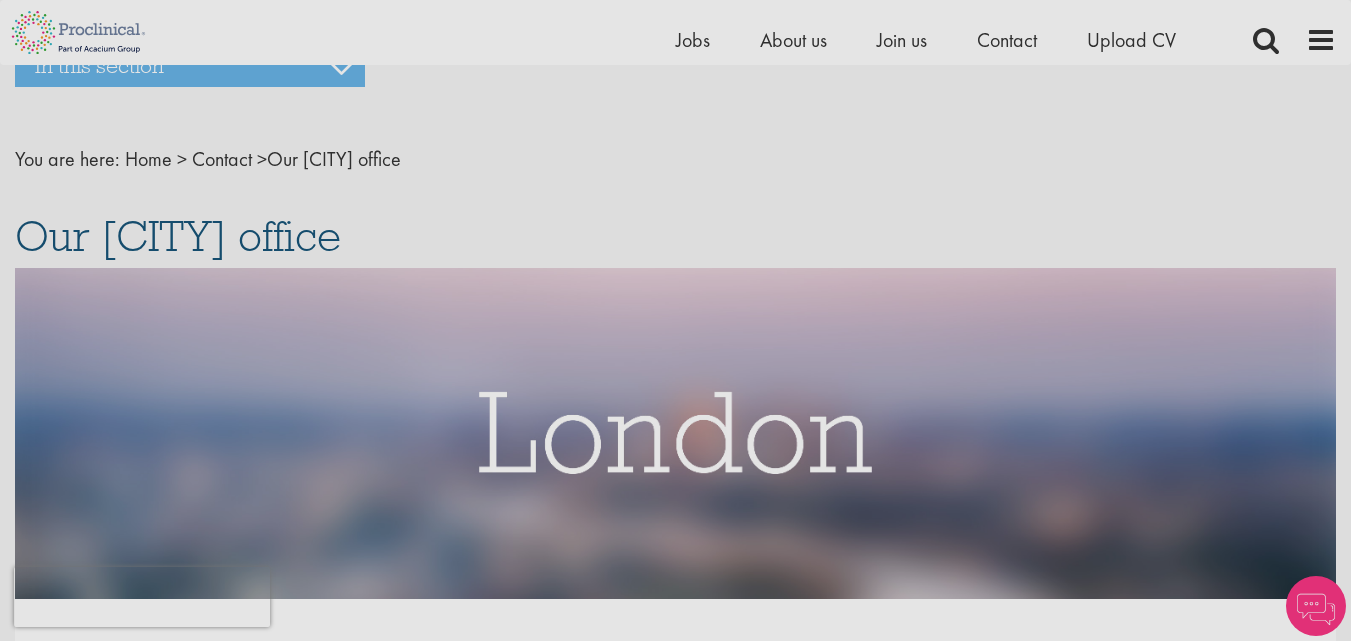 scroll, scrollTop: 200, scrollLeft: 0, axis: vertical 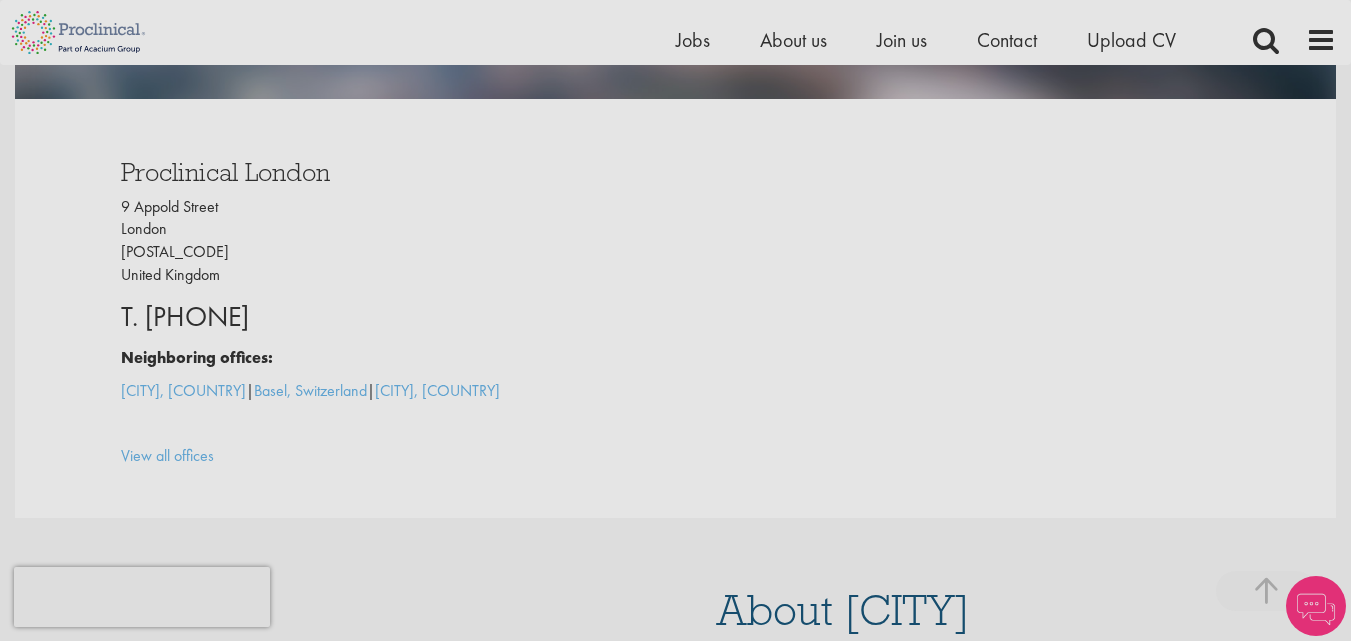 drag, startPoint x: 321, startPoint y: 321, endPoint x: 409, endPoint y: 318, distance: 88.051125 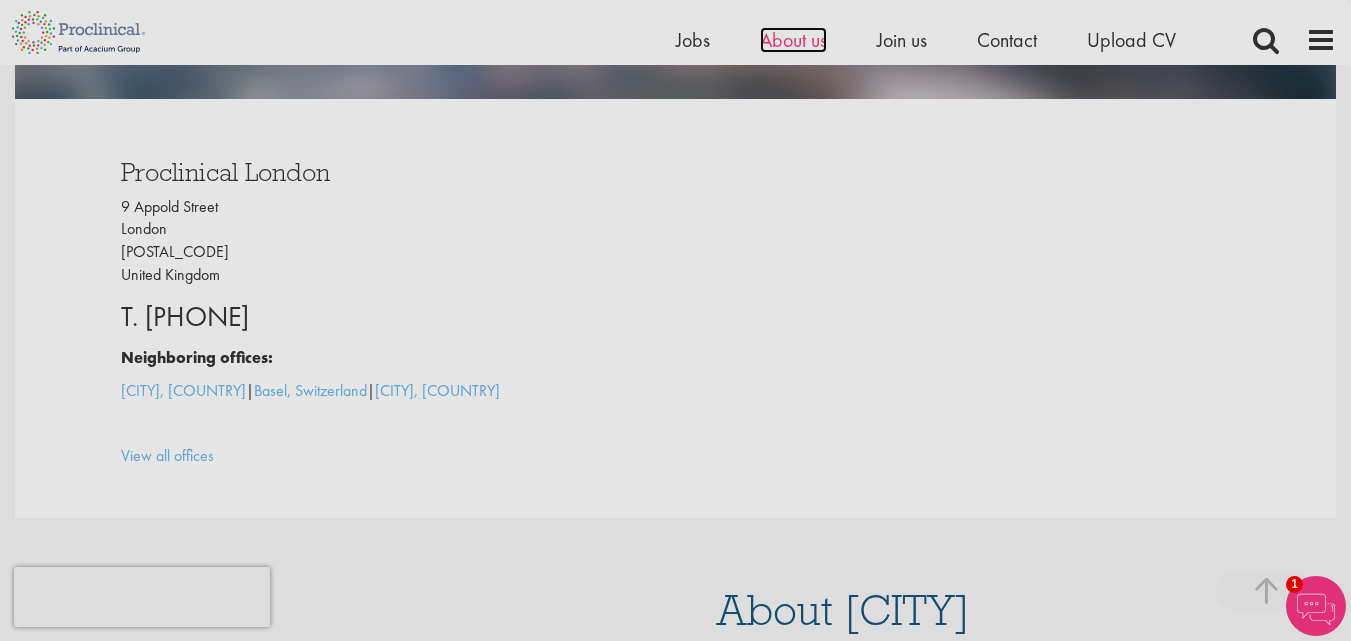 click on "About us" at bounding box center [793, 40] 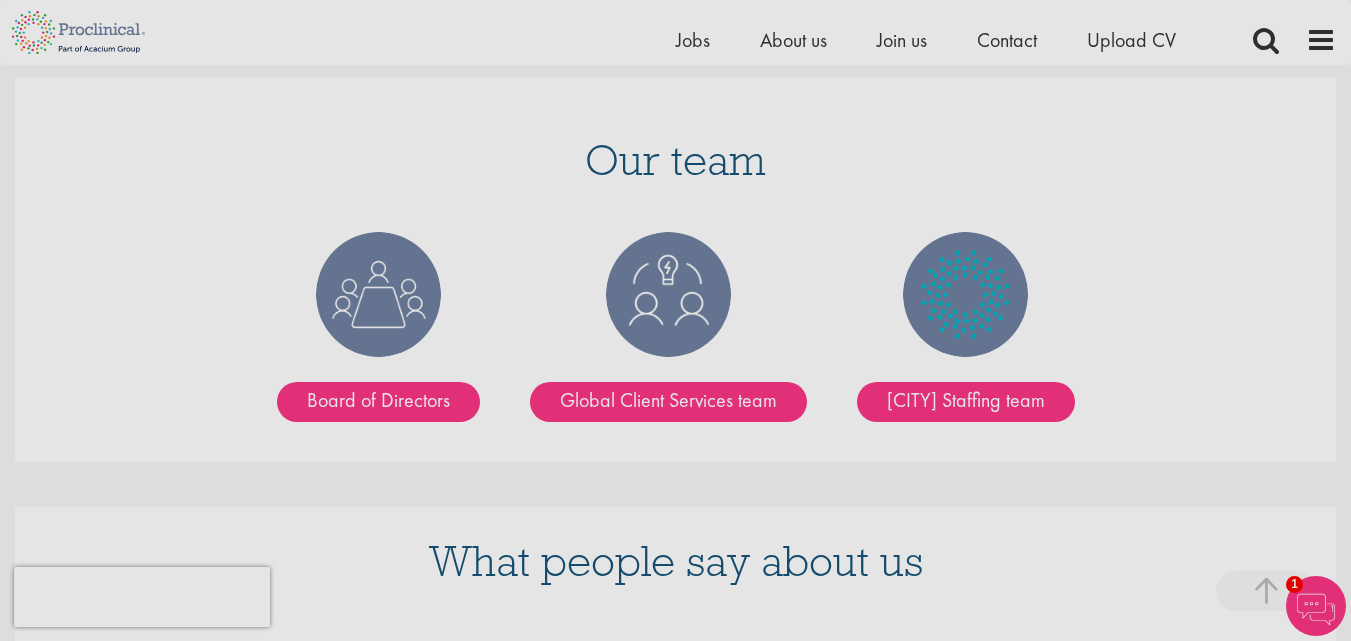 scroll, scrollTop: 2438, scrollLeft: 0, axis: vertical 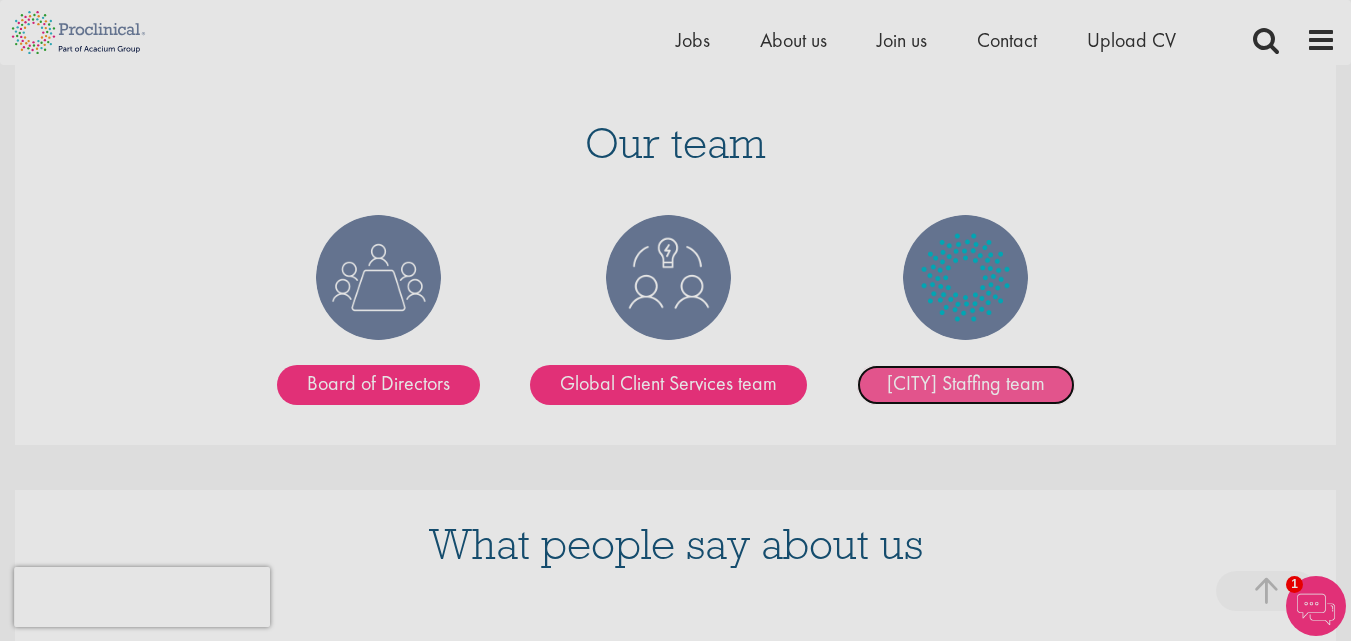 click on "London Staffing team" at bounding box center [966, 385] 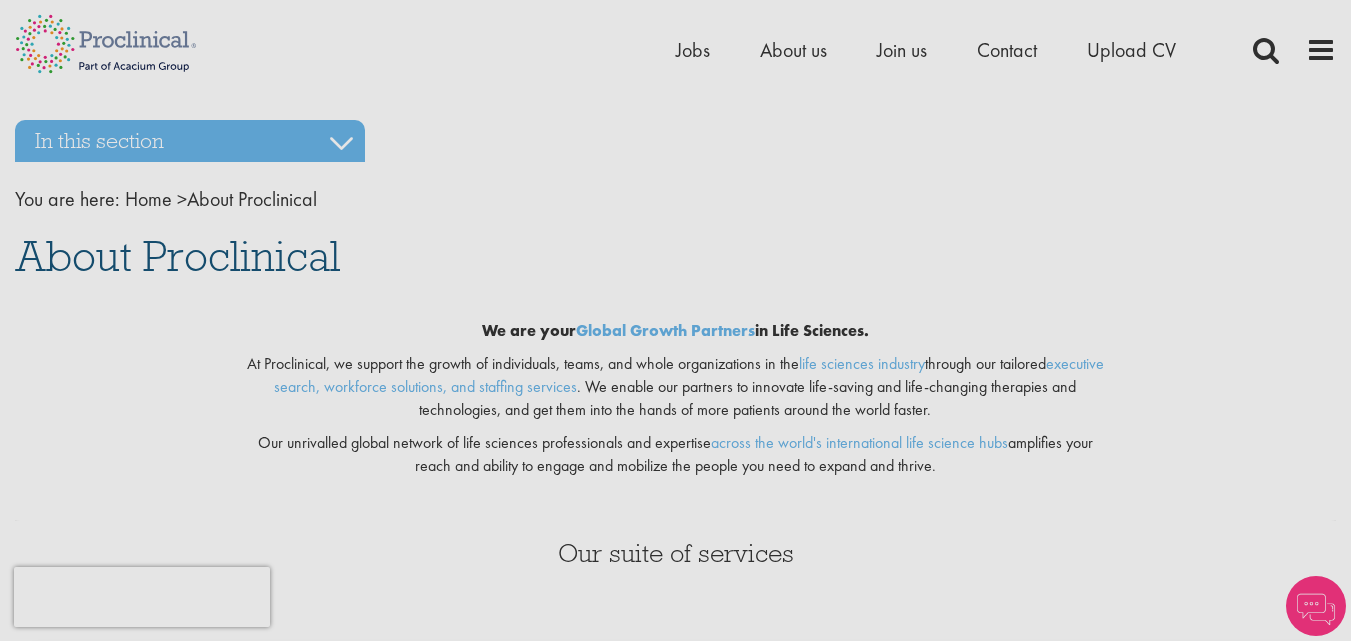 scroll, scrollTop: 0, scrollLeft: 0, axis: both 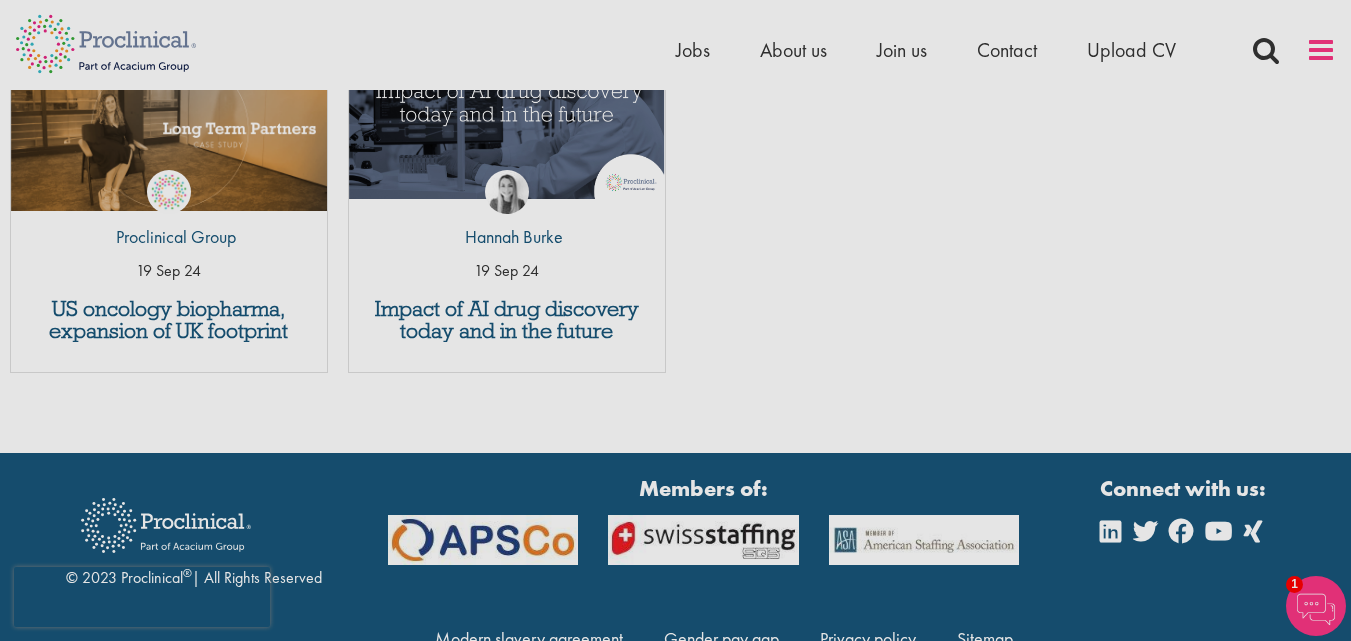 click at bounding box center (1321, 50) 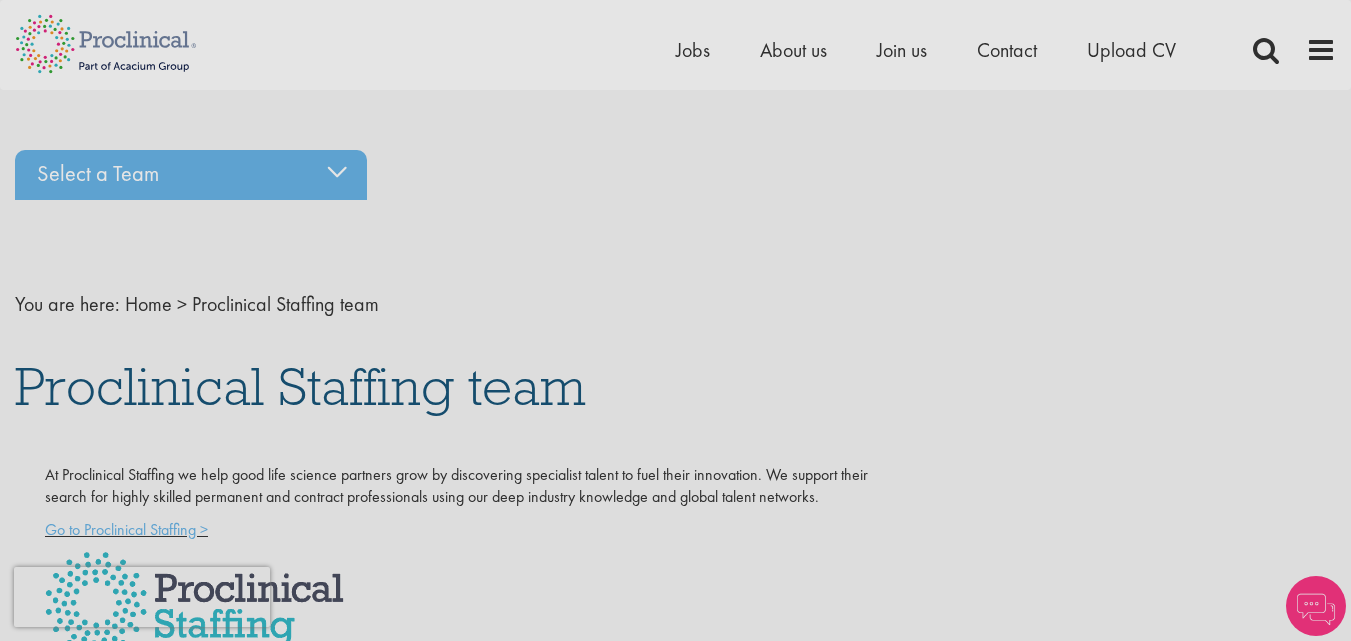 scroll, scrollTop: 0, scrollLeft: 0, axis: both 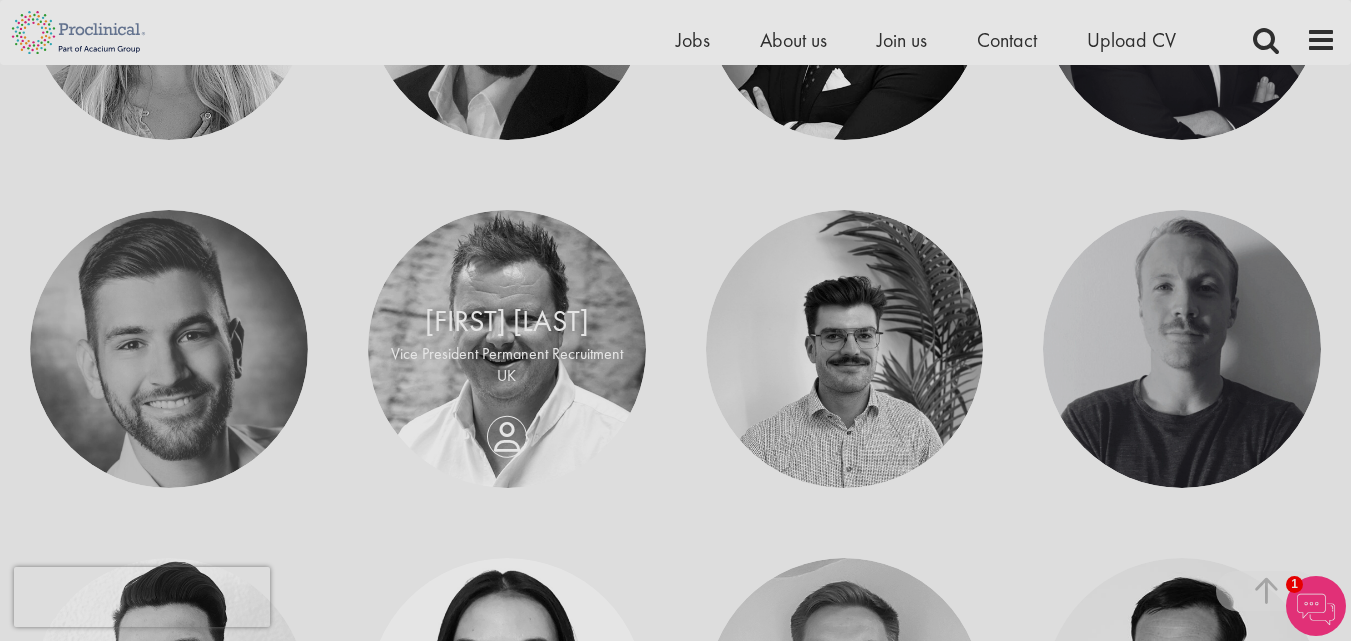 click on "David Nixon
Vice President Permanent Recruitment UK" at bounding box center (507, 348) 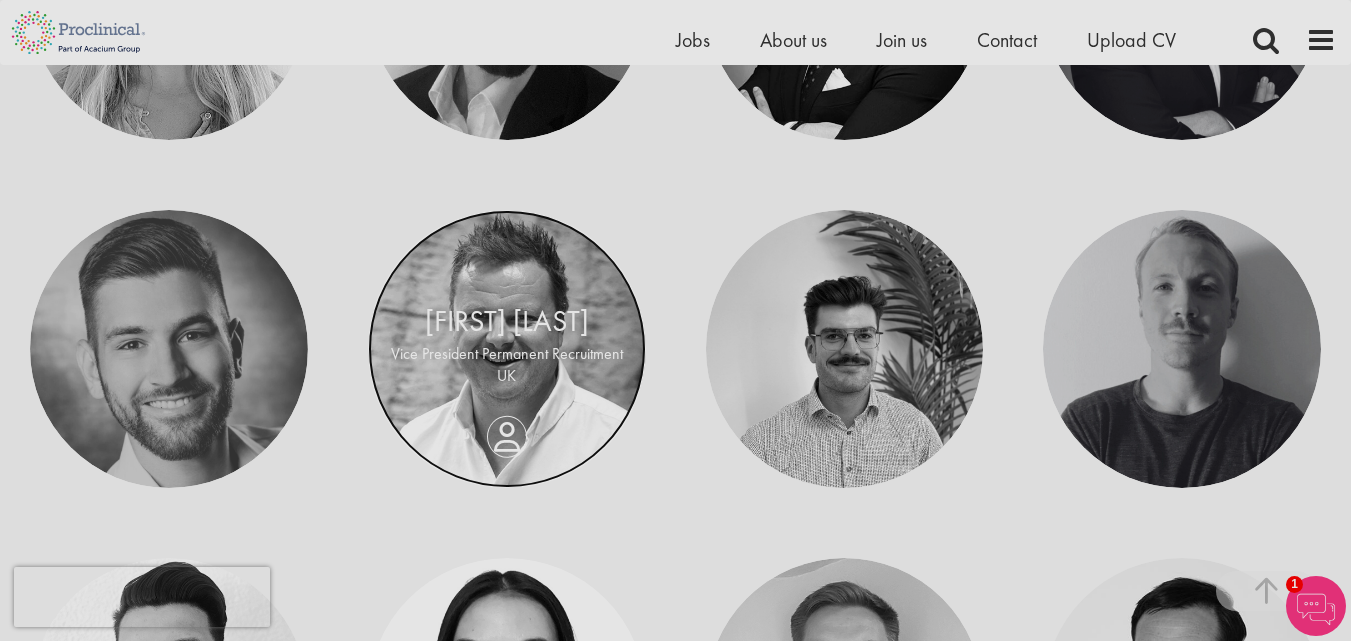 click at bounding box center [507, 349] 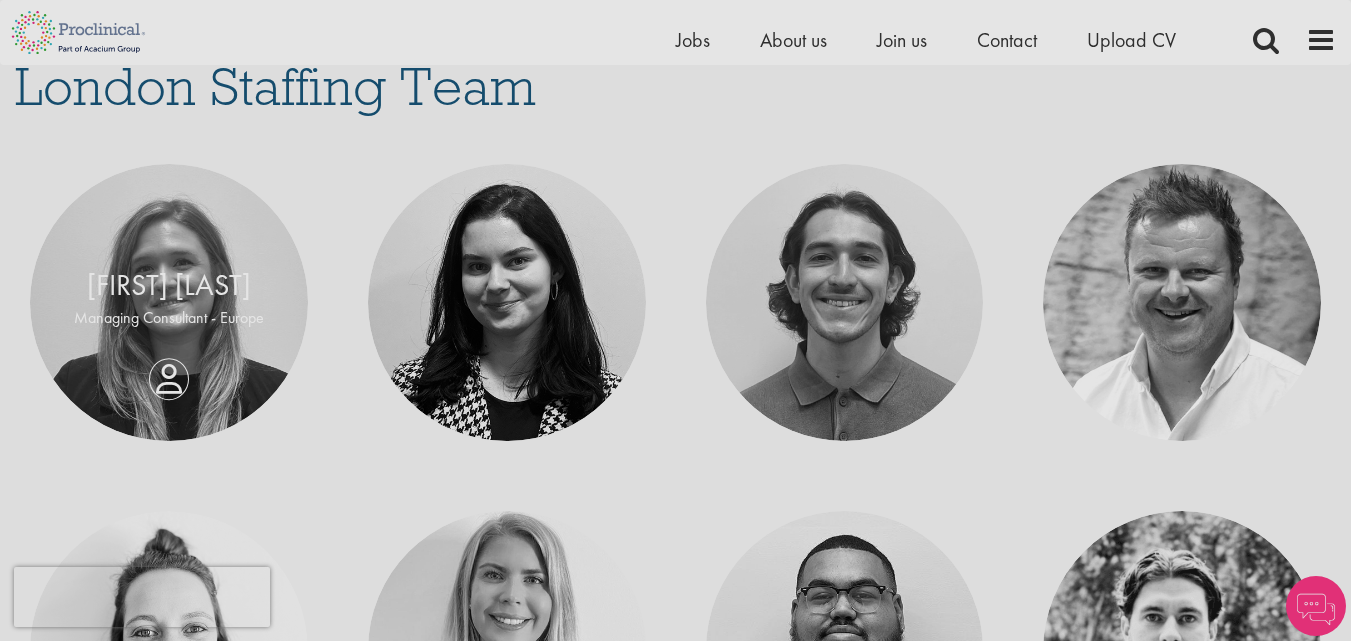 scroll, scrollTop: 300, scrollLeft: 0, axis: vertical 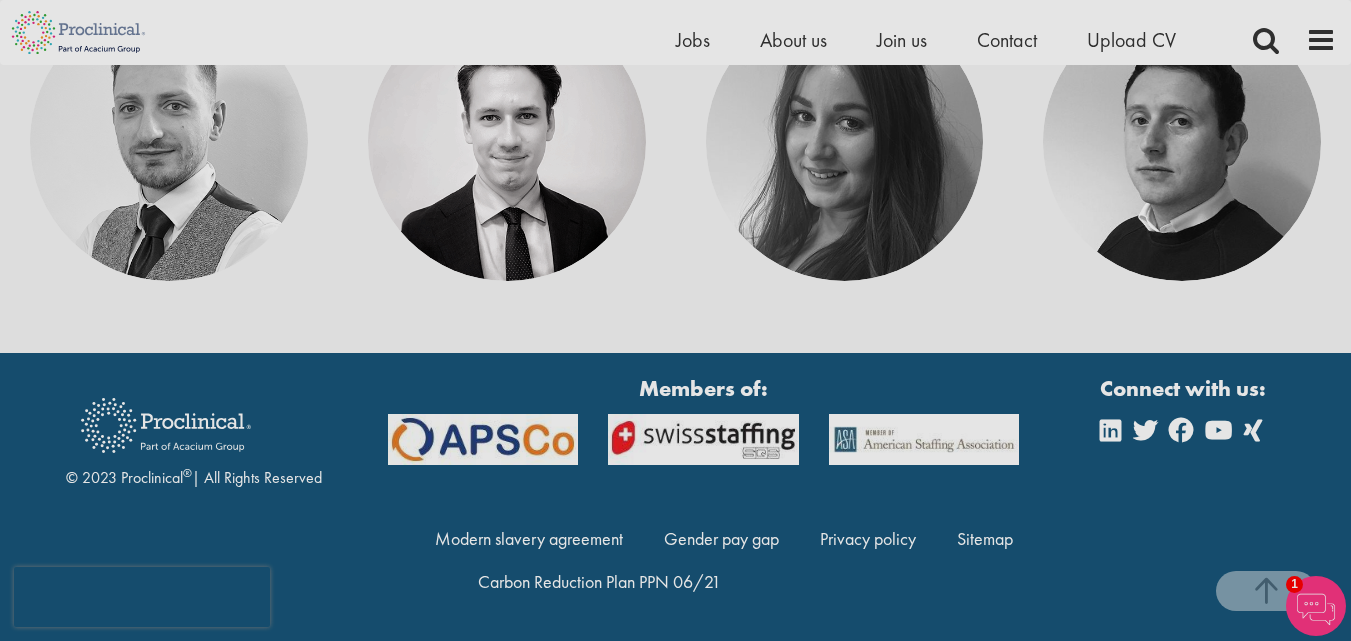click on "© 2023 Proclinical ®   | All Rights Reserved
Members of:
Modern slavery agreement
Gender pay gap
Privacy policy
Sitemap
Carbon Reduction Plan PPN 06/21" at bounding box center [675, 497] 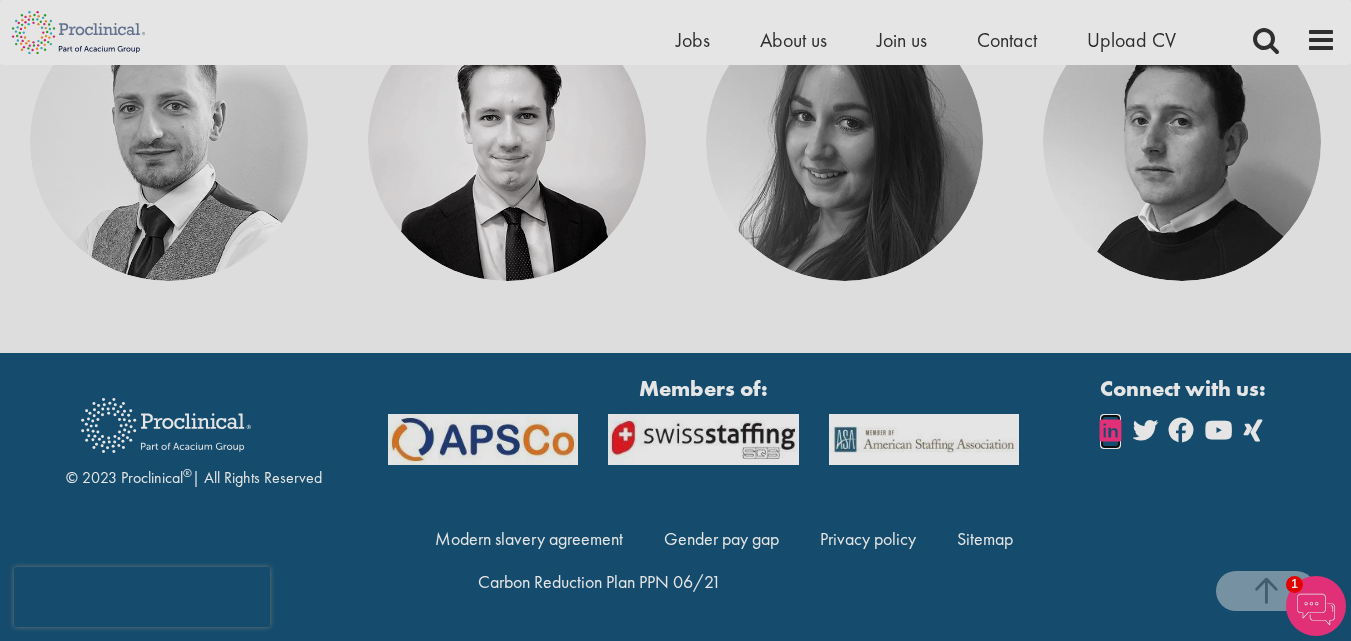 click at bounding box center [1110, 430] 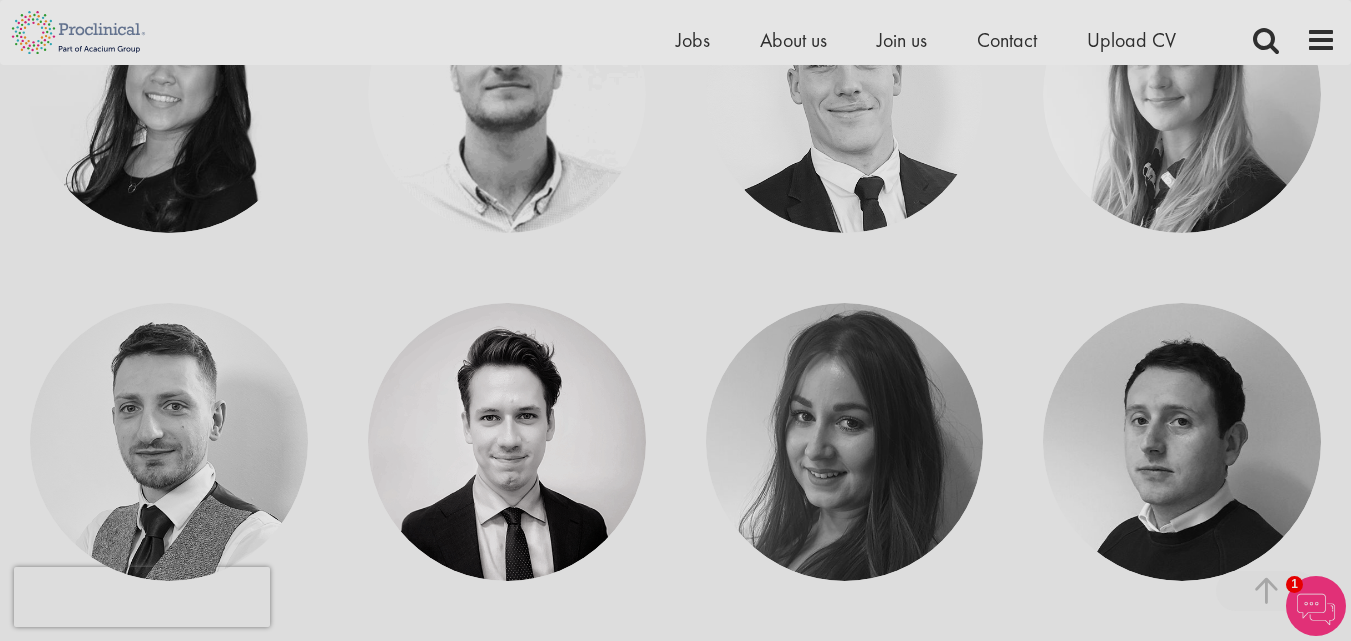 scroll, scrollTop: 3340, scrollLeft: 0, axis: vertical 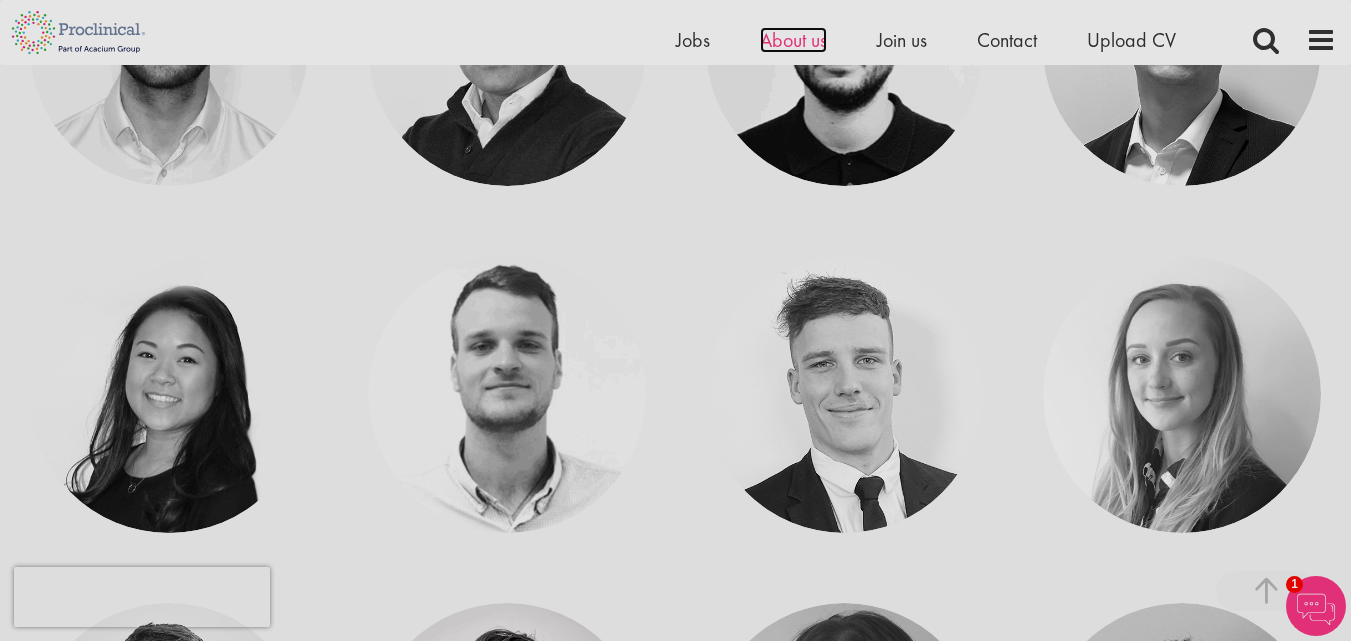click on "About us" at bounding box center [793, 40] 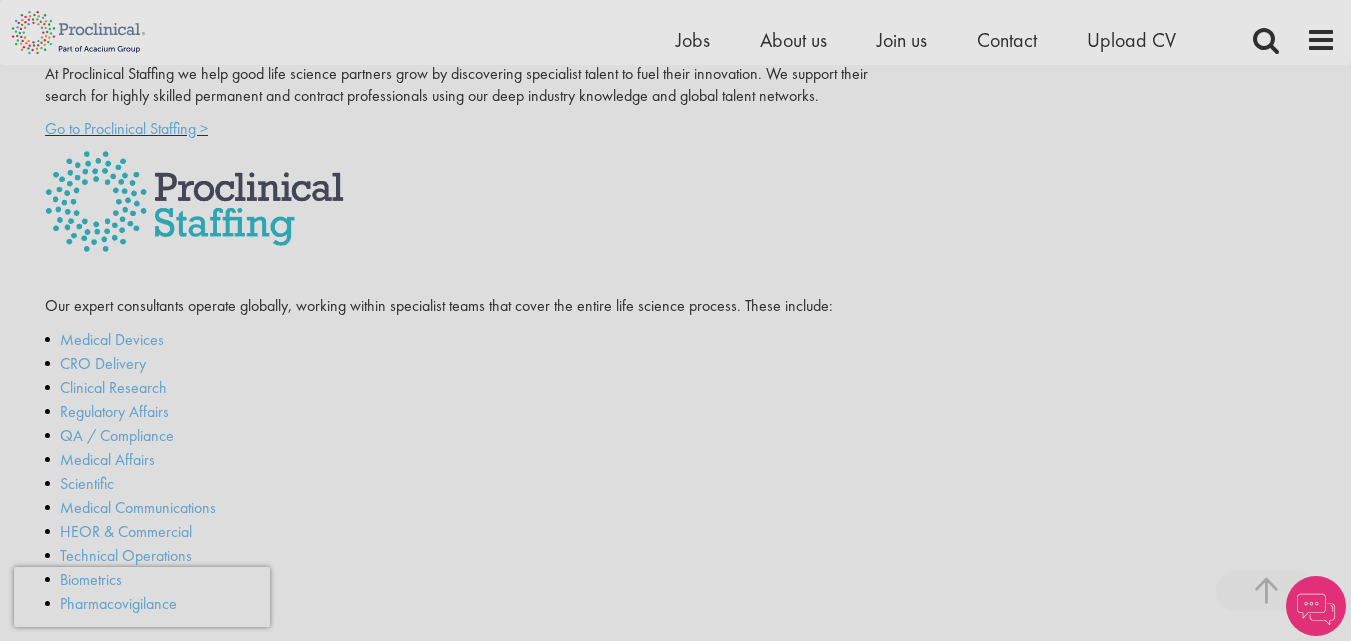 scroll, scrollTop: 0, scrollLeft: 0, axis: both 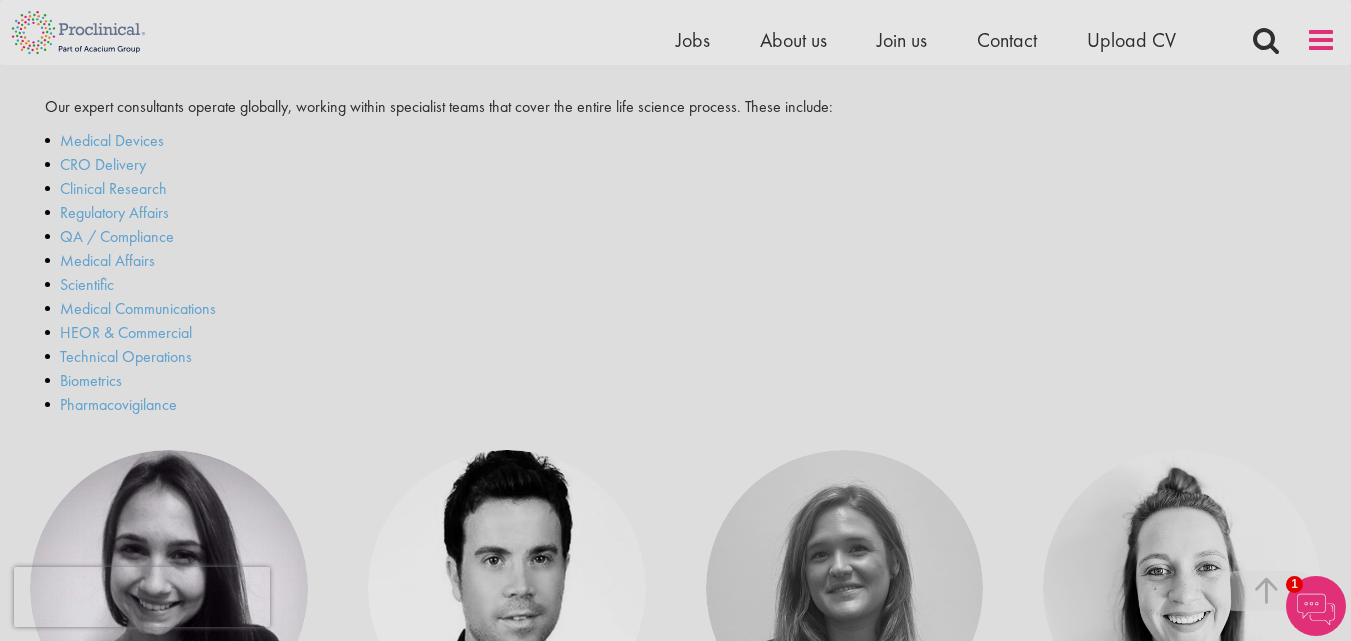 click at bounding box center (1321, 40) 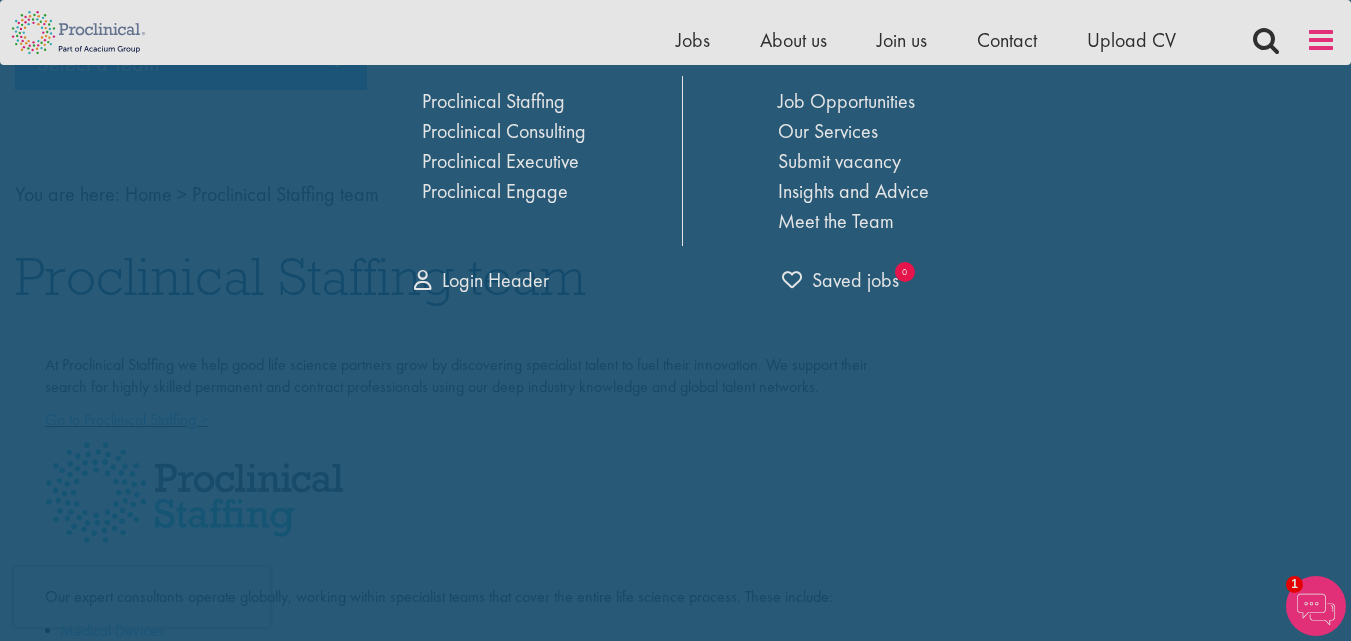 scroll, scrollTop: 0, scrollLeft: 0, axis: both 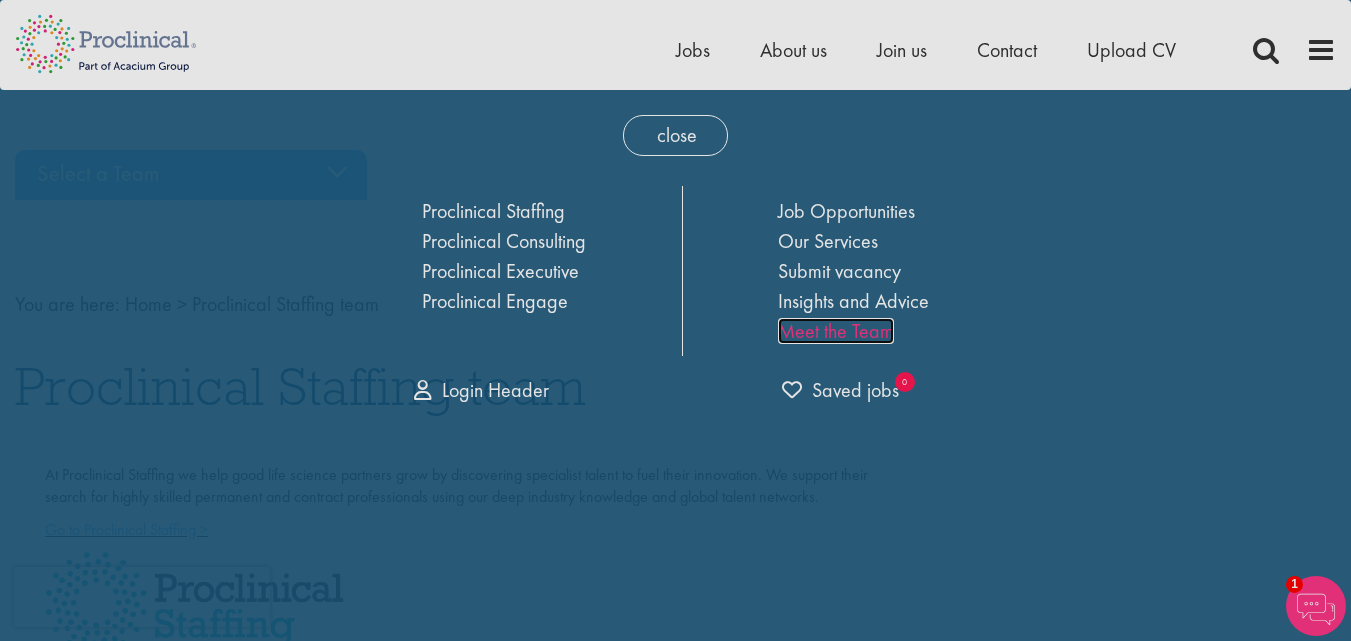 click on "Meet the Team" at bounding box center [836, 331] 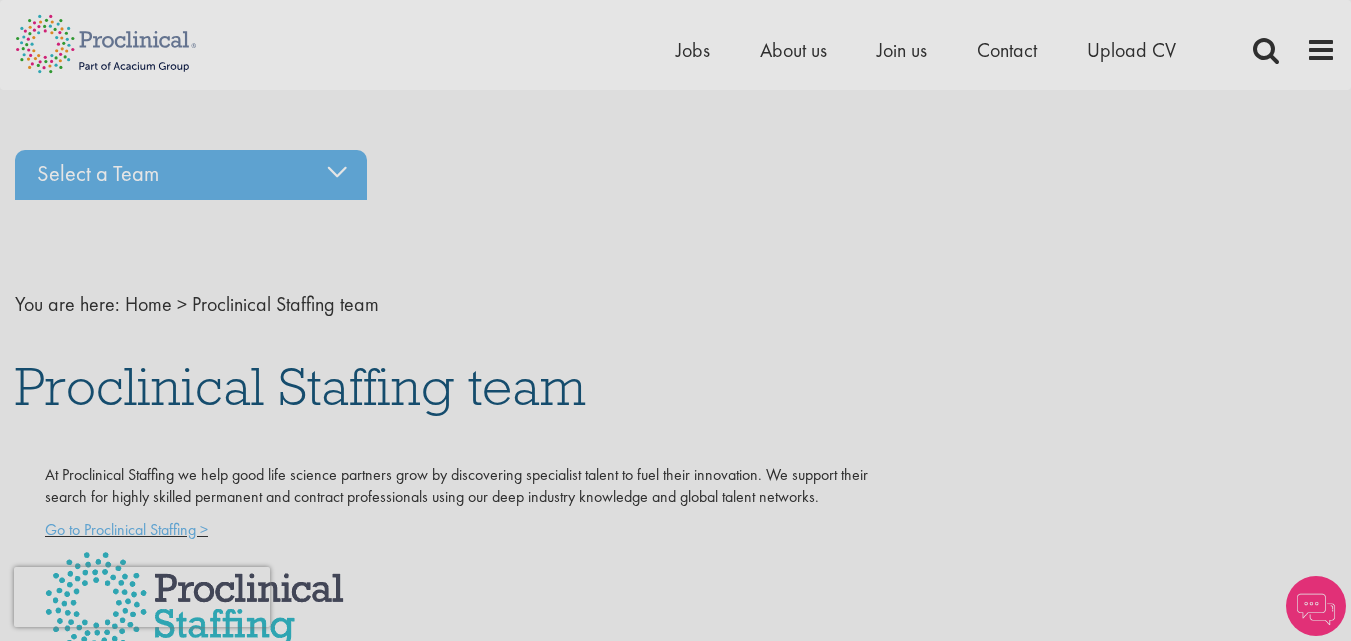 scroll, scrollTop: 0, scrollLeft: 0, axis: both 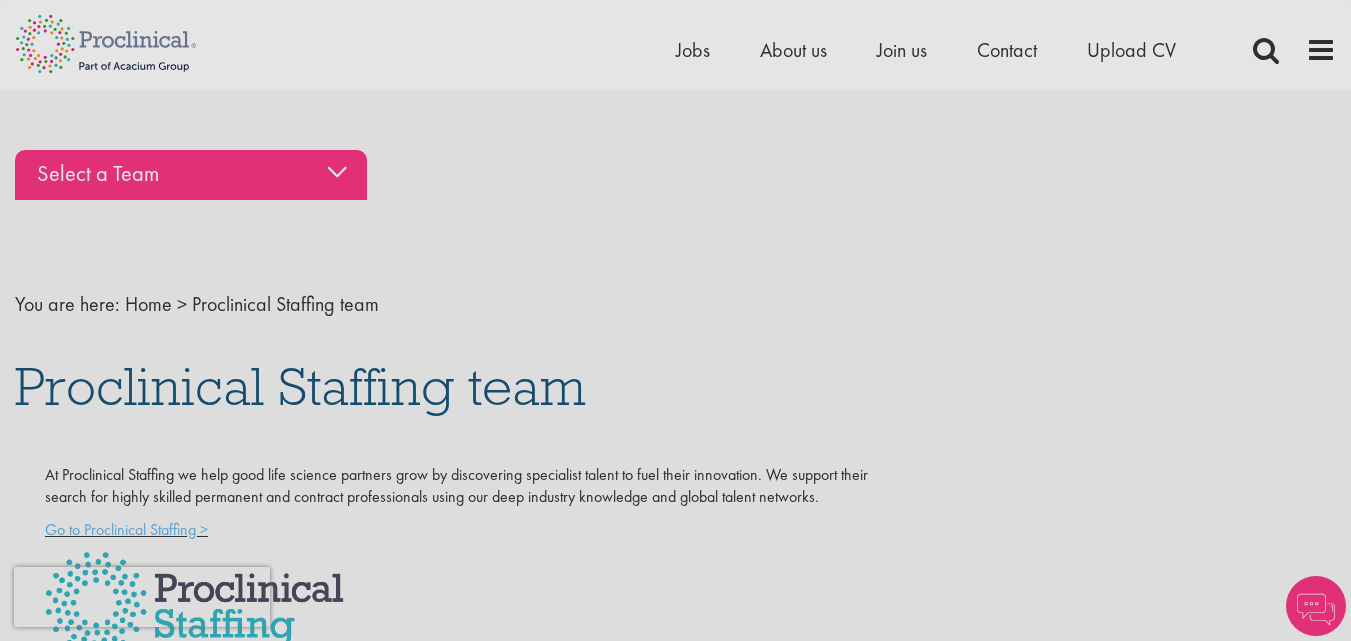 click on "Select a Team" at bounding box center [191, 175] 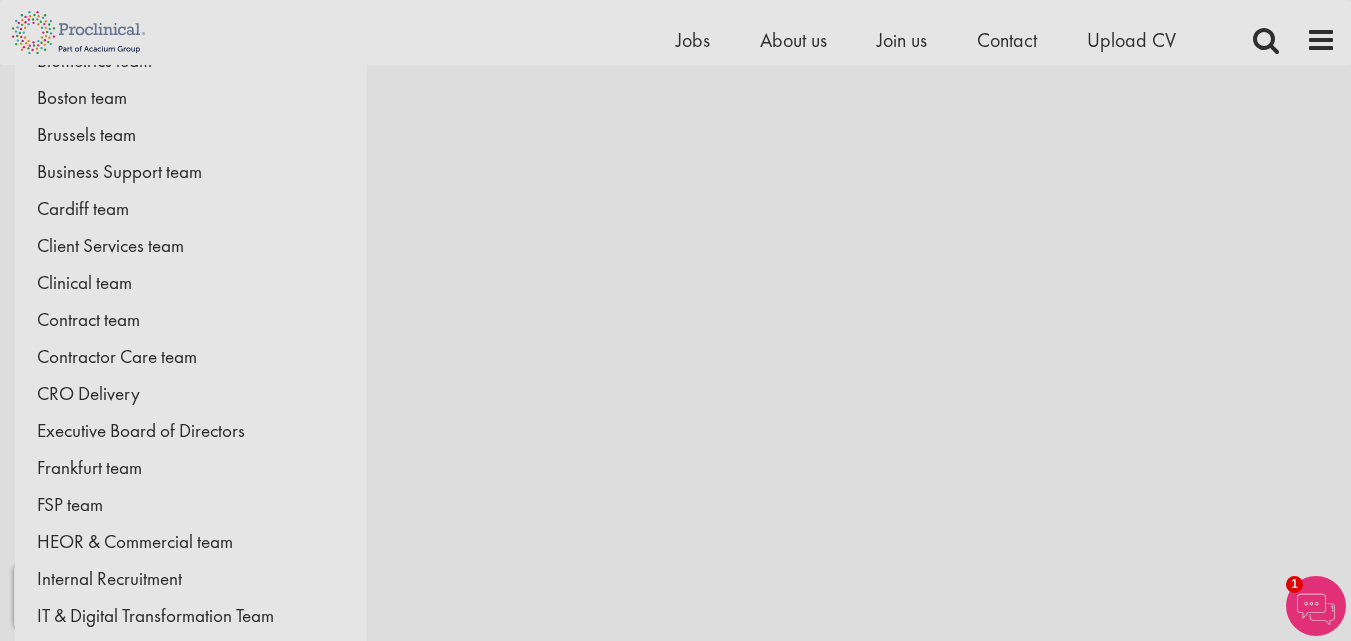 scroll, scrollTop: 300, scrollLeft: 0, axis: vertical 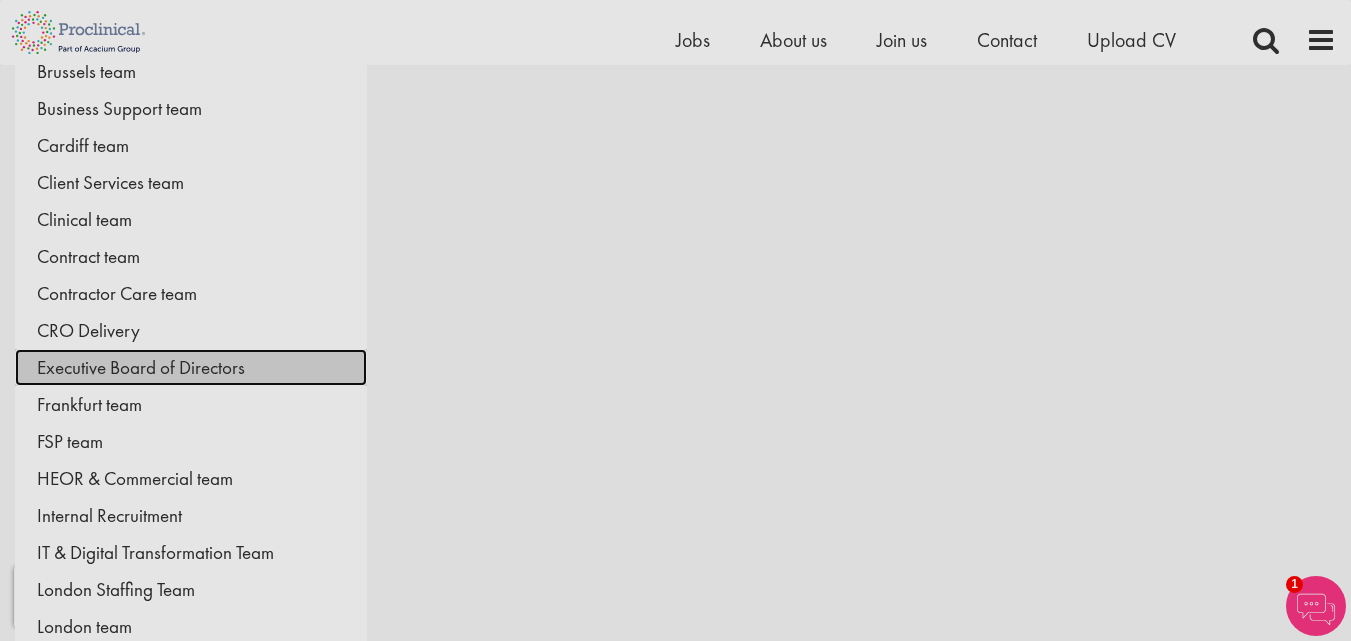 click on "Executive Board of Directors" at bounding box center (191, 367) 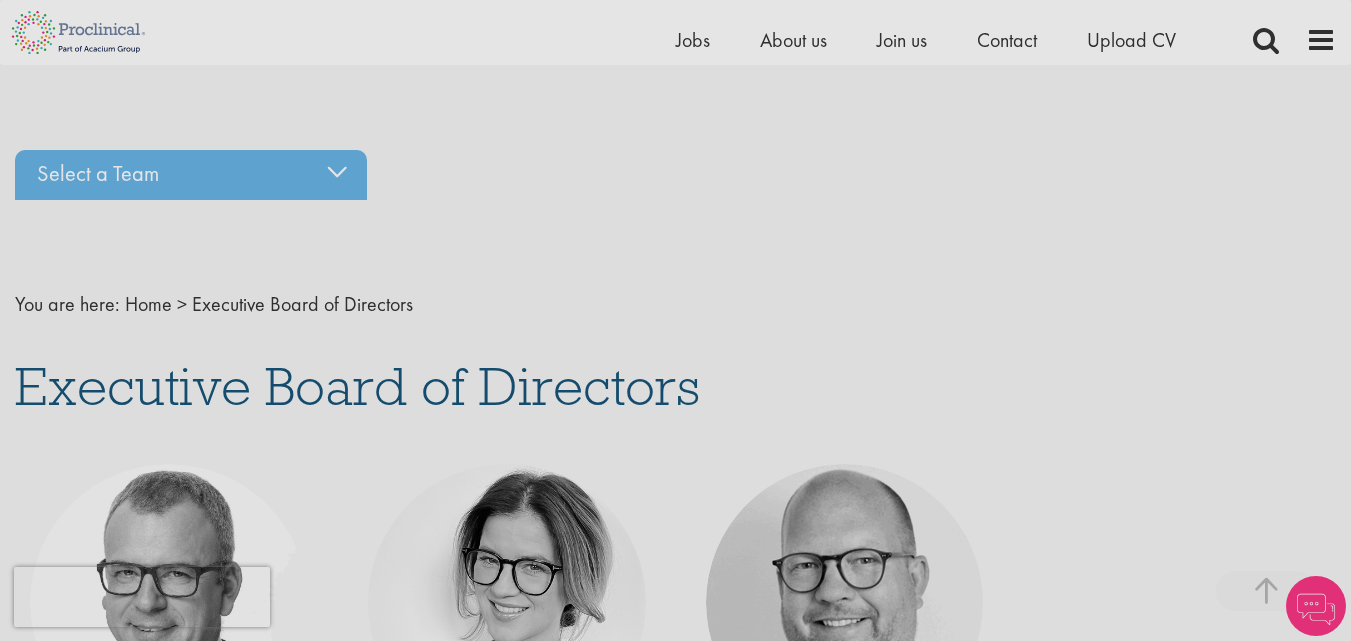 scroll, scrollTop: 400, scrollLeft: 0, axis: vertical 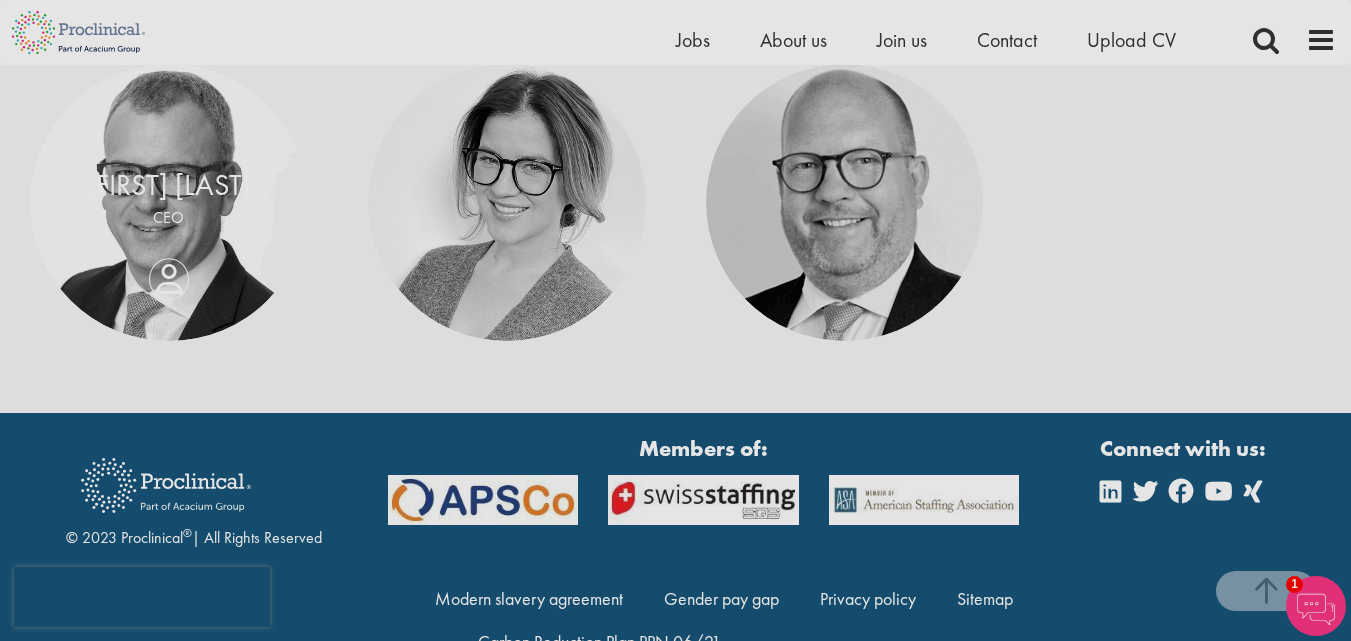 click on "[FIRST] [LAST]
CEO" at bounding box center [169, 203] 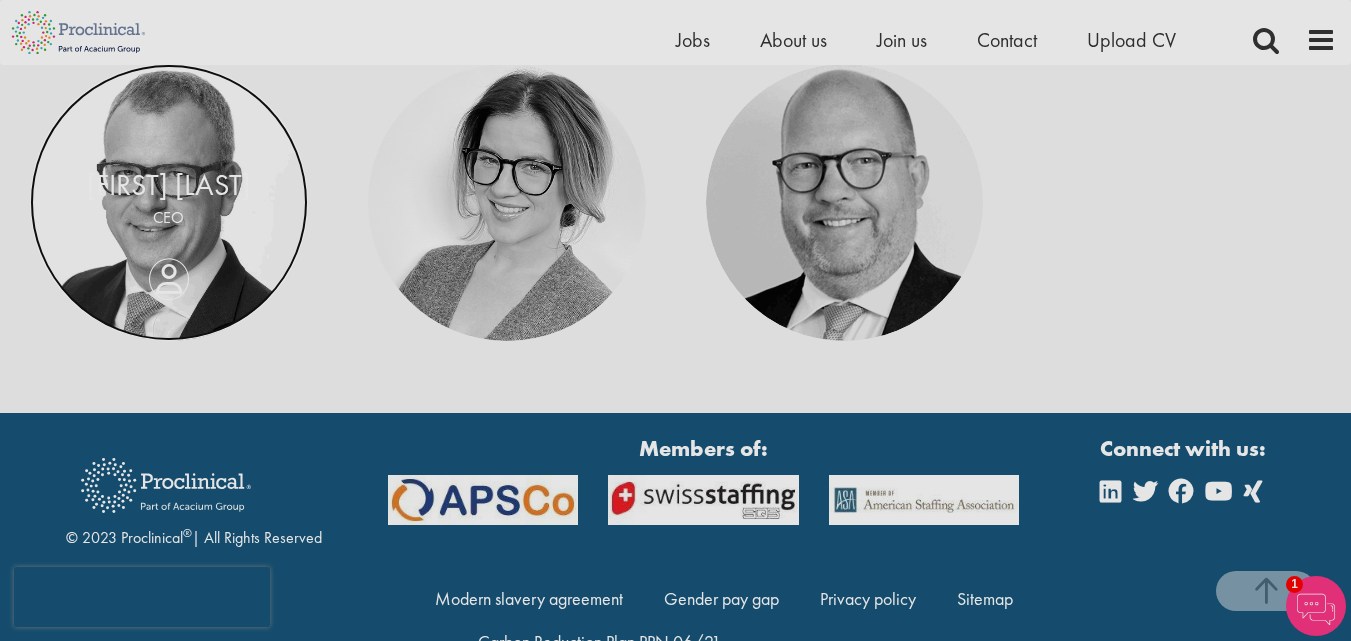 click at bounding box center [169, 203] 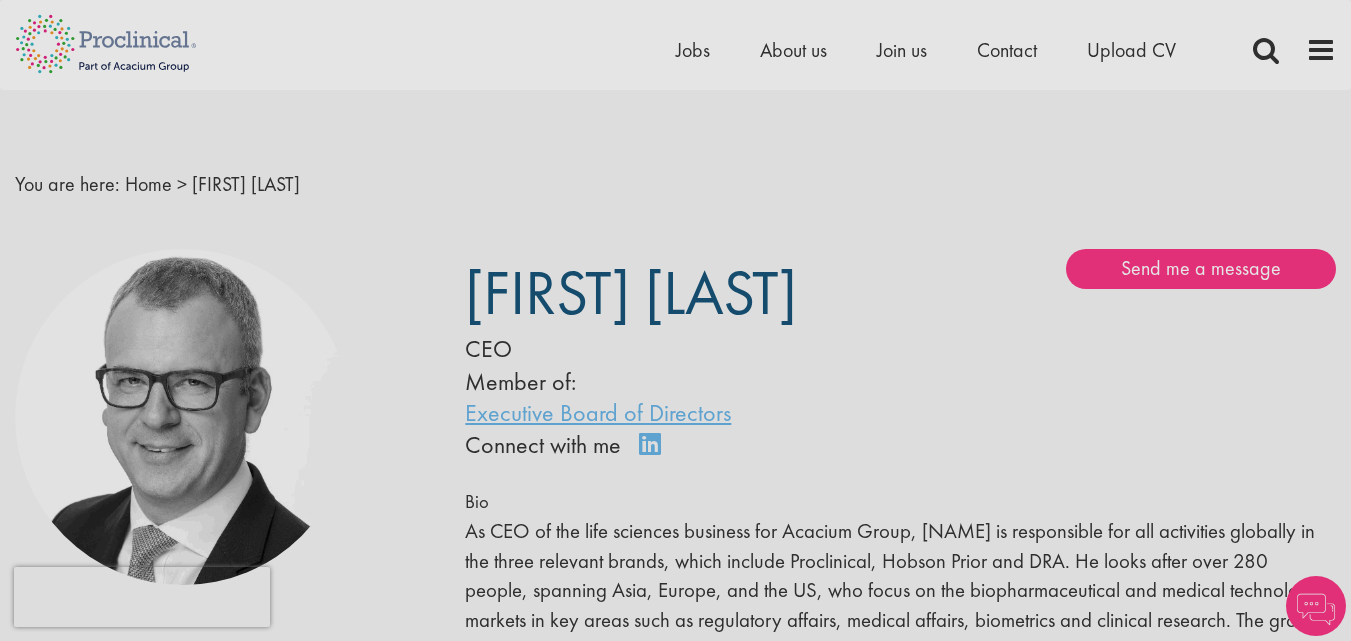 scroll, scrollTop: 0, scrollLeft: 0, axis: both 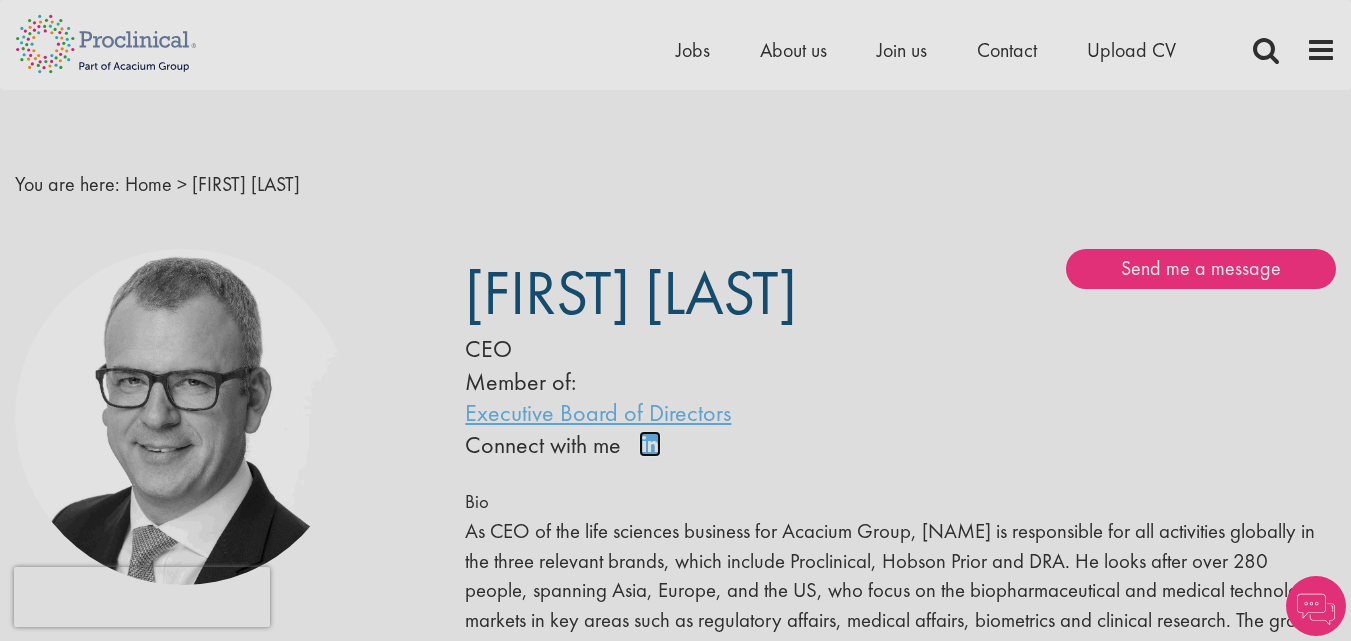 click on "Connect on  LinkedIn" at bounding box center (656, 453) 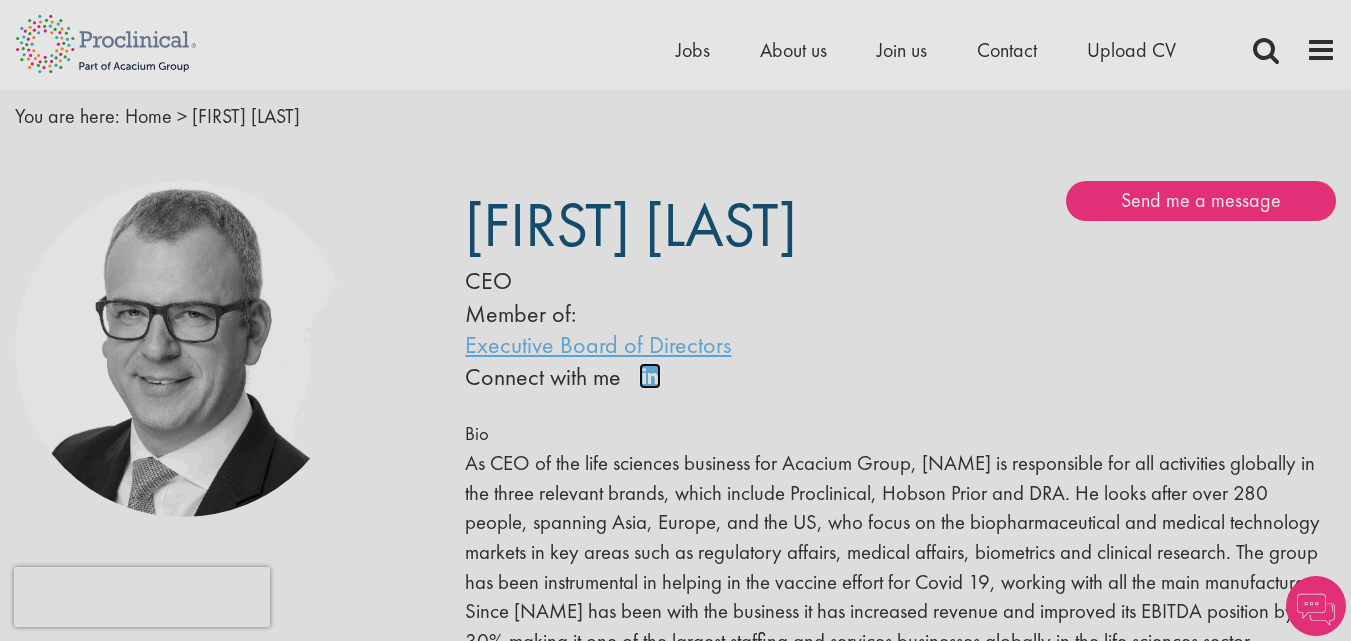 scroll, scrollTop: 100, scrollLeft: 0, axis: vertical 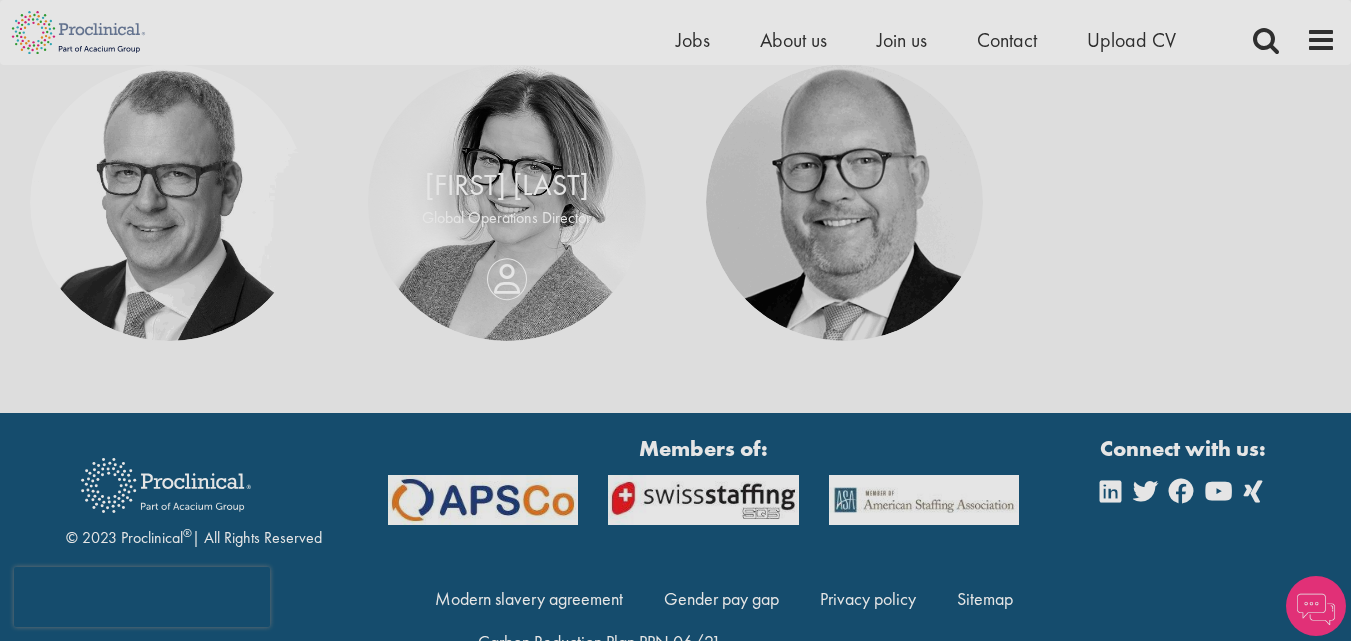 click on "[FIRST] [LAST]
Global Operations Director" at bounding box center (507, 203) 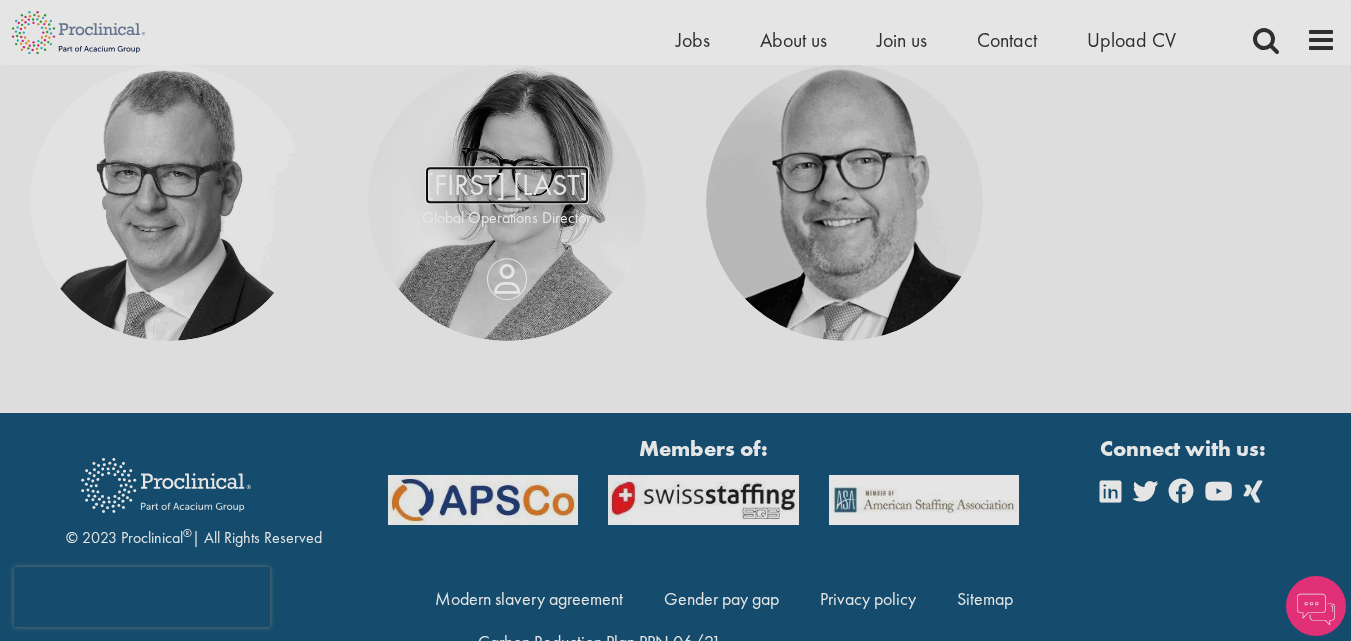 click on "[FIRST] [LAST]" at bounding box center [507, 186] 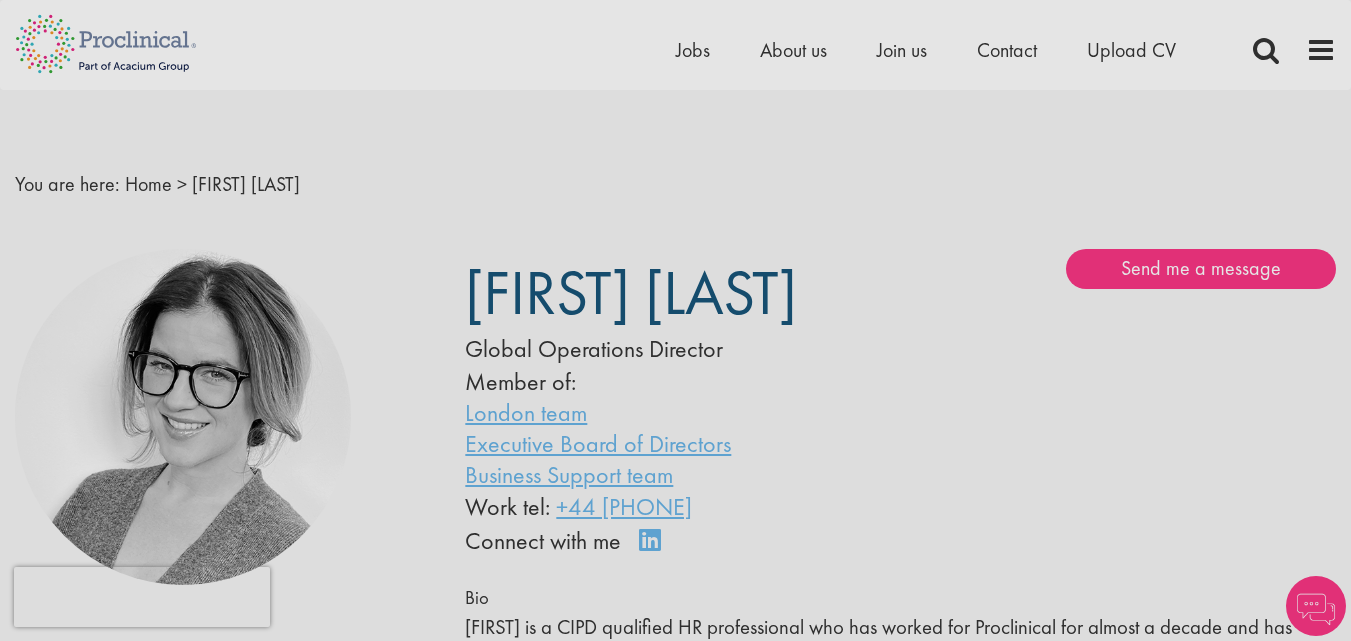 scroll, scrollTop: 0, scrollLeft: 0, axis: both 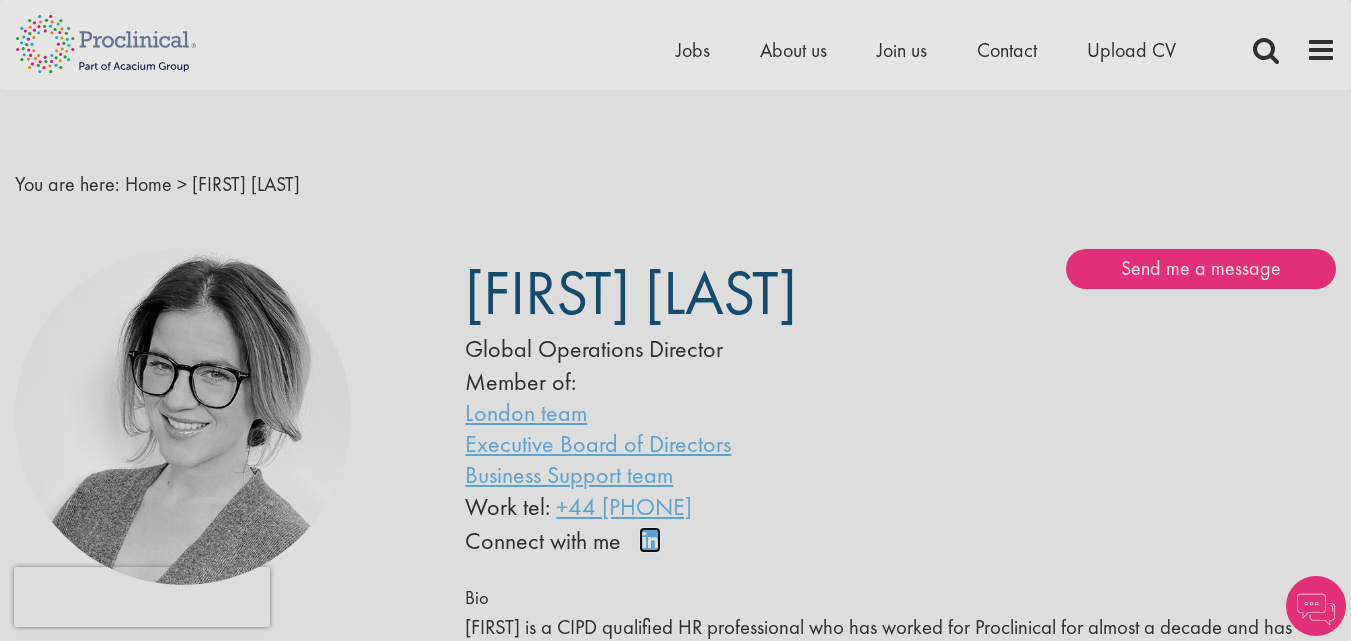 click on "Connect on  LinkedIn" at bounding box center [656, 549] 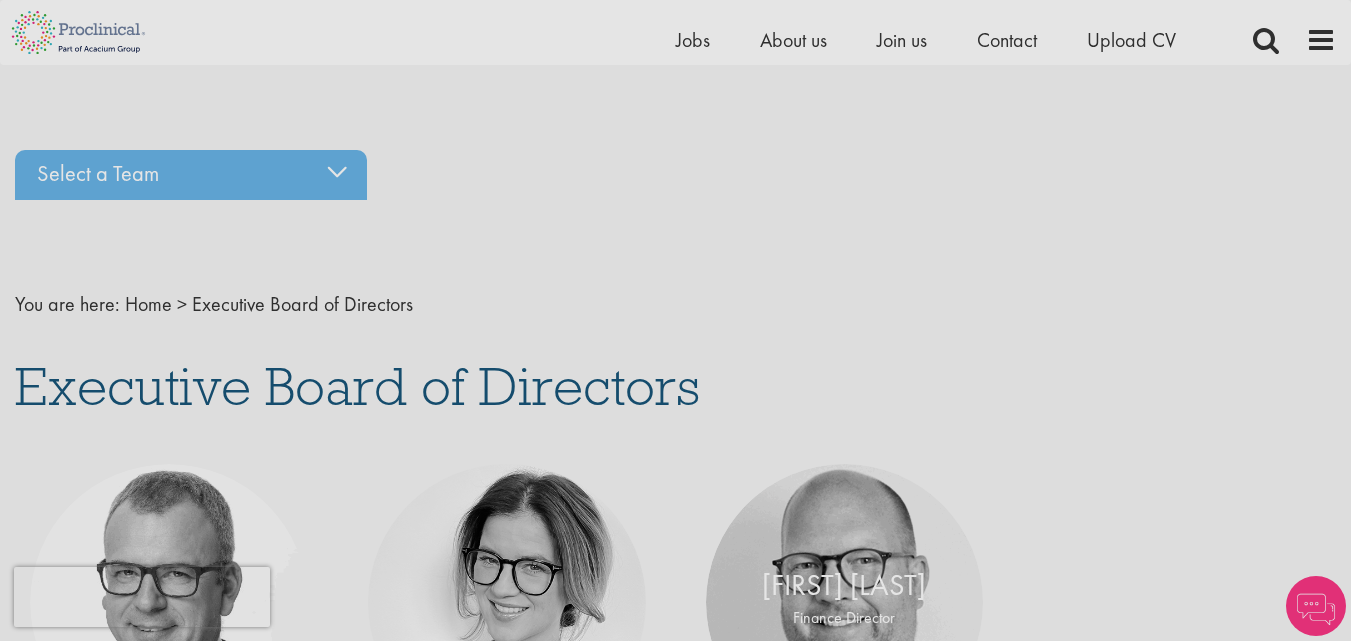 scroll, scrollTop: 400, scrollLeft: 0, axis: vertical 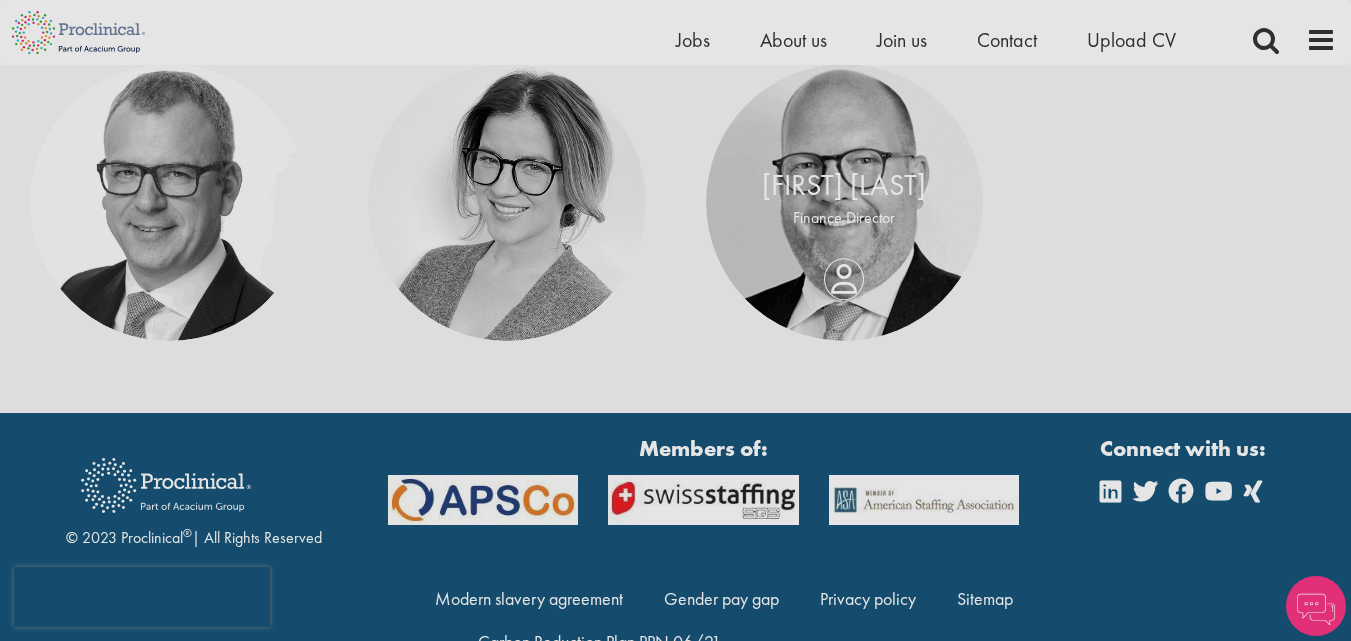 click on "John Andre
Finance Director" at bounding box center [845, 203] 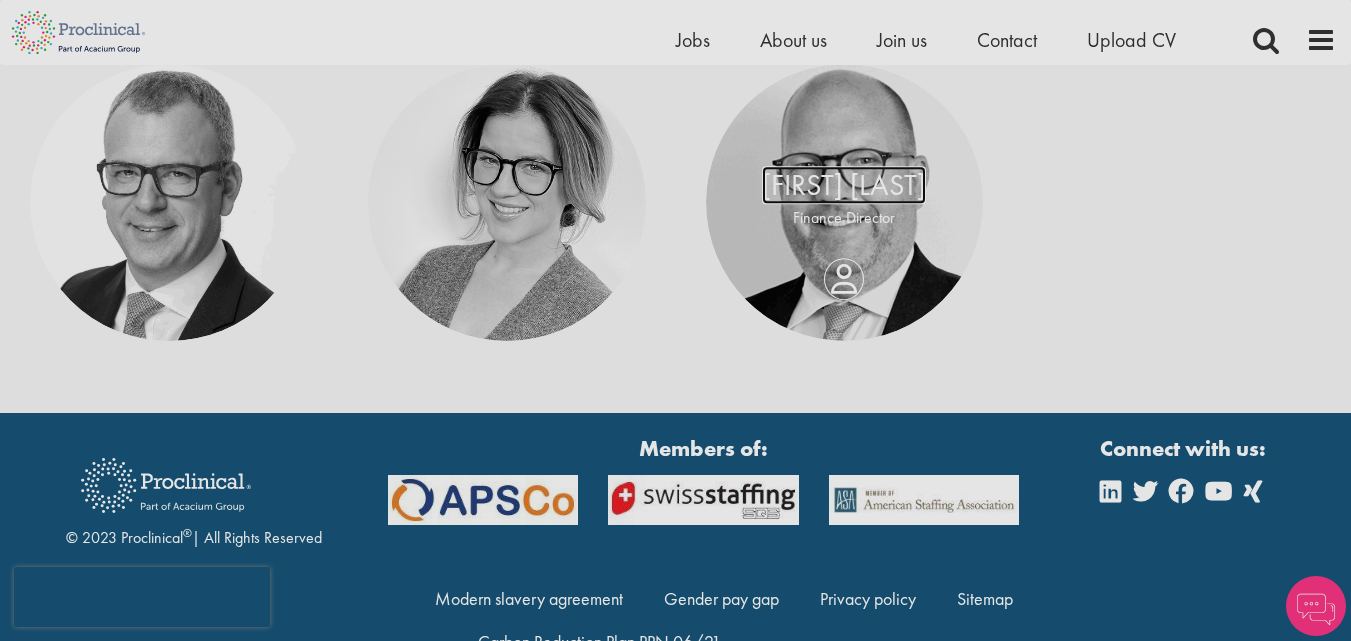 click on "John Andre" at bounding box center (844, 186) 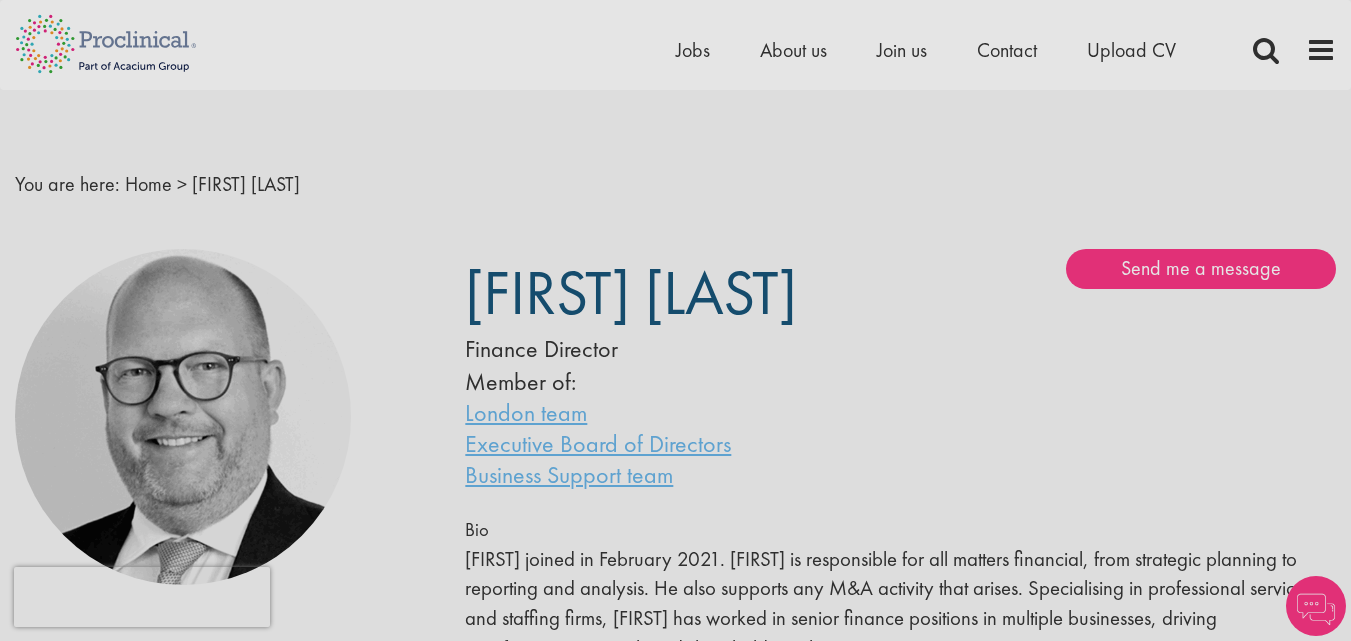 scroll, scrollTop: 0, scrollLeft: 0, axis: both 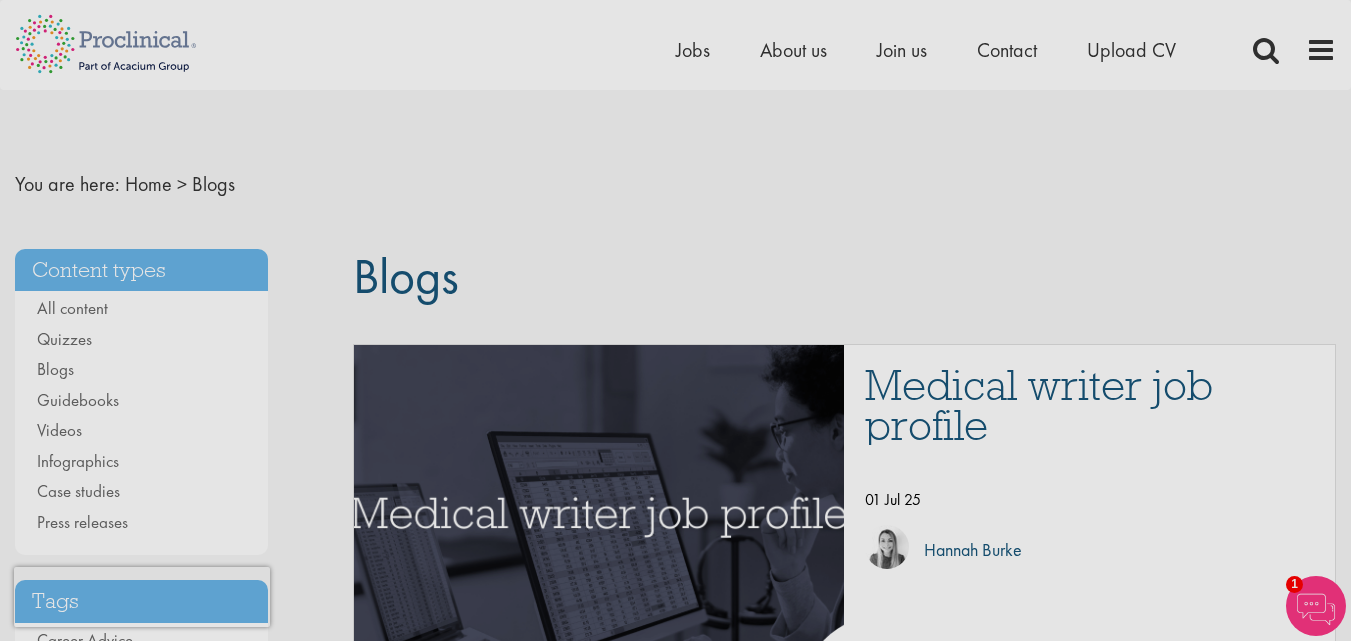 click on "Blogs" at bounding box center (406, 276) 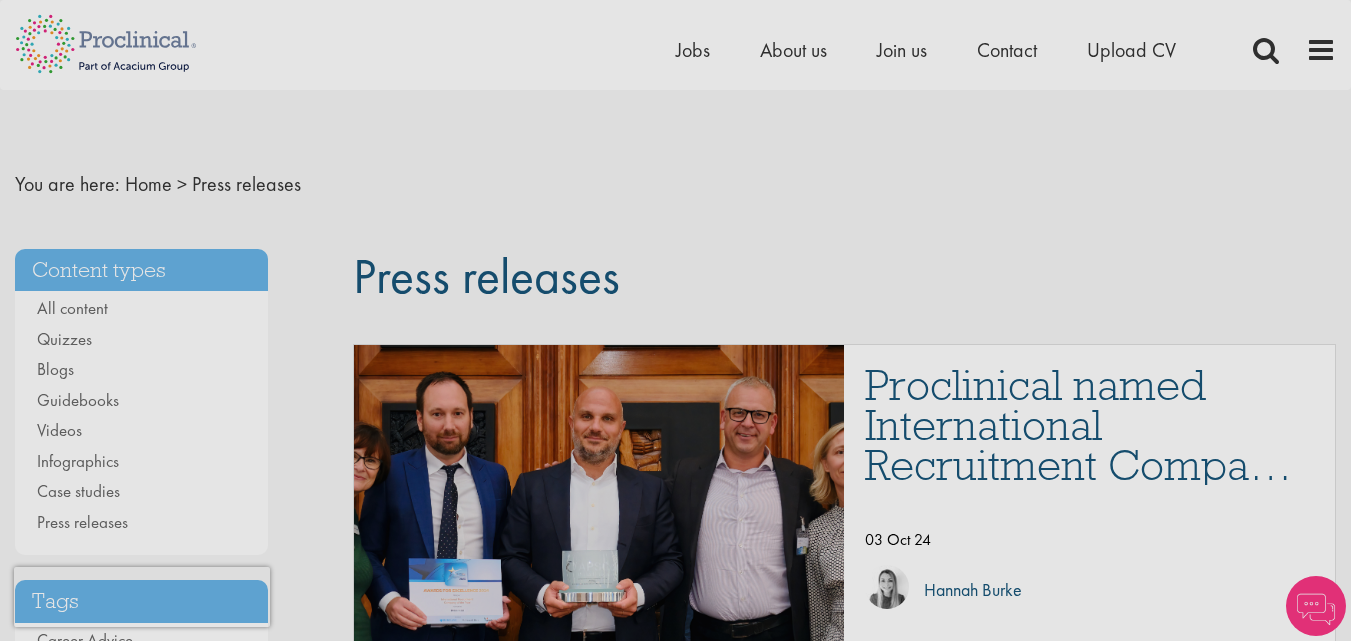 scroll, scrollTop: 0, scrollLeft: 0, axis: both 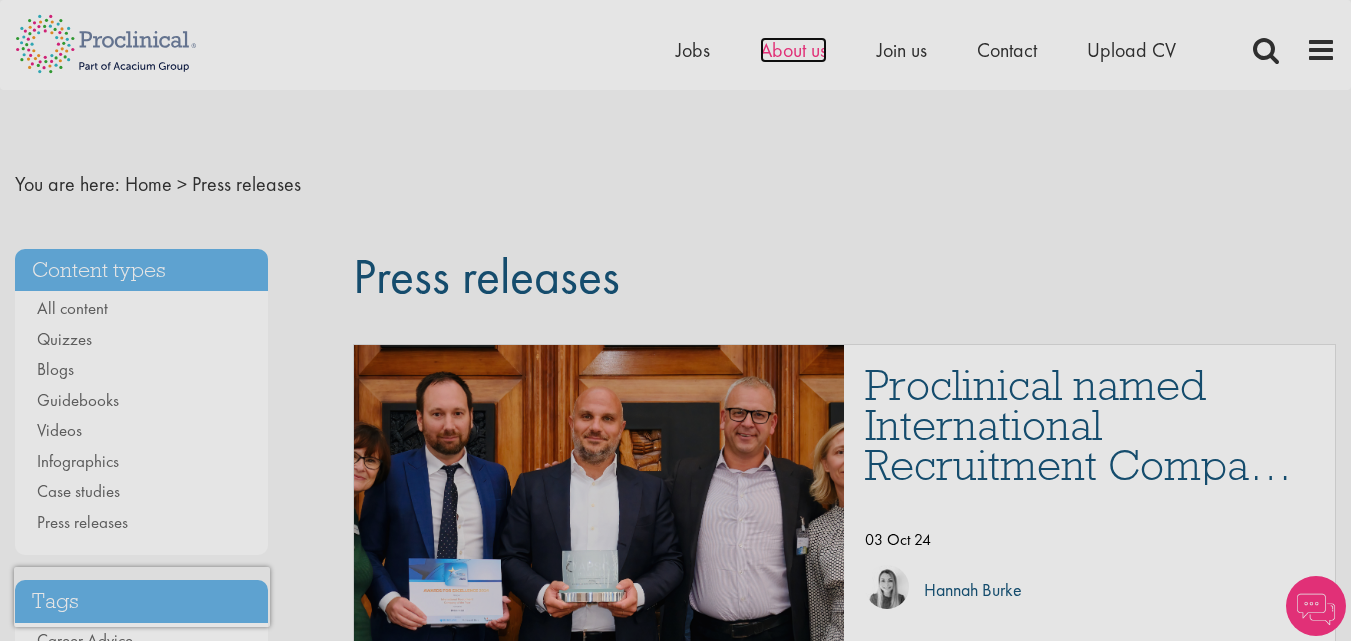 click on "About us" at bounding box center [793, 50] 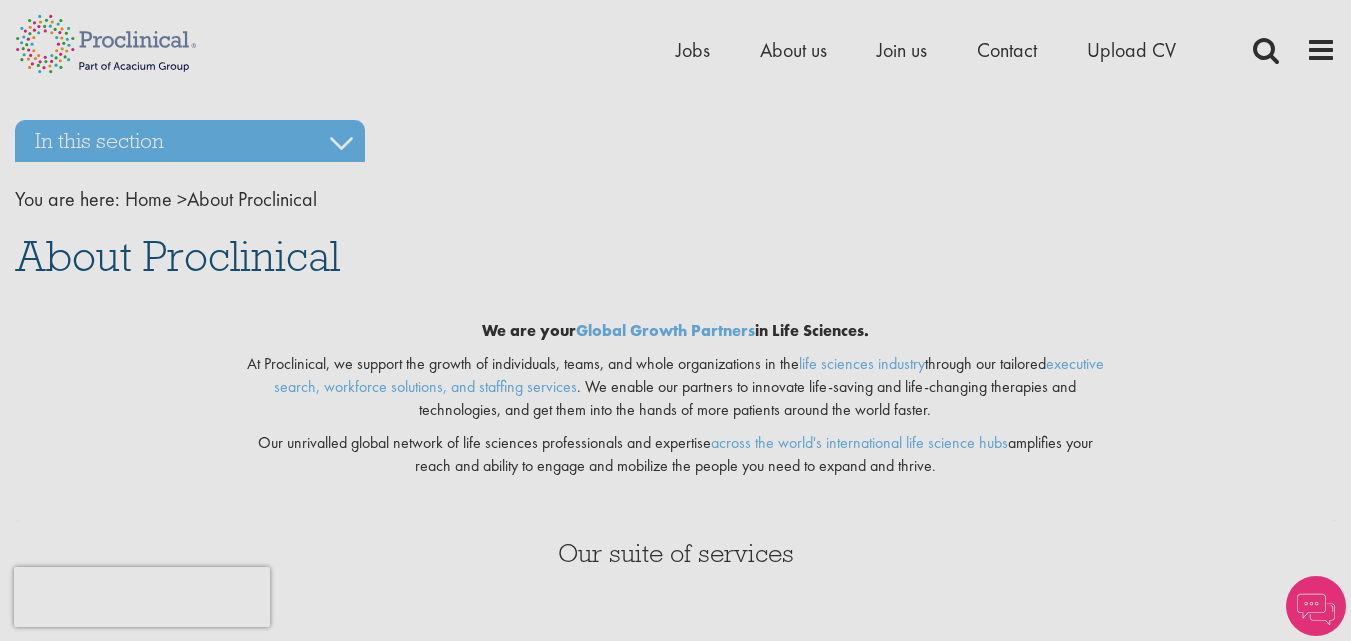 scroll, scrollTop: 0, scrollLeft: 0, axis: both 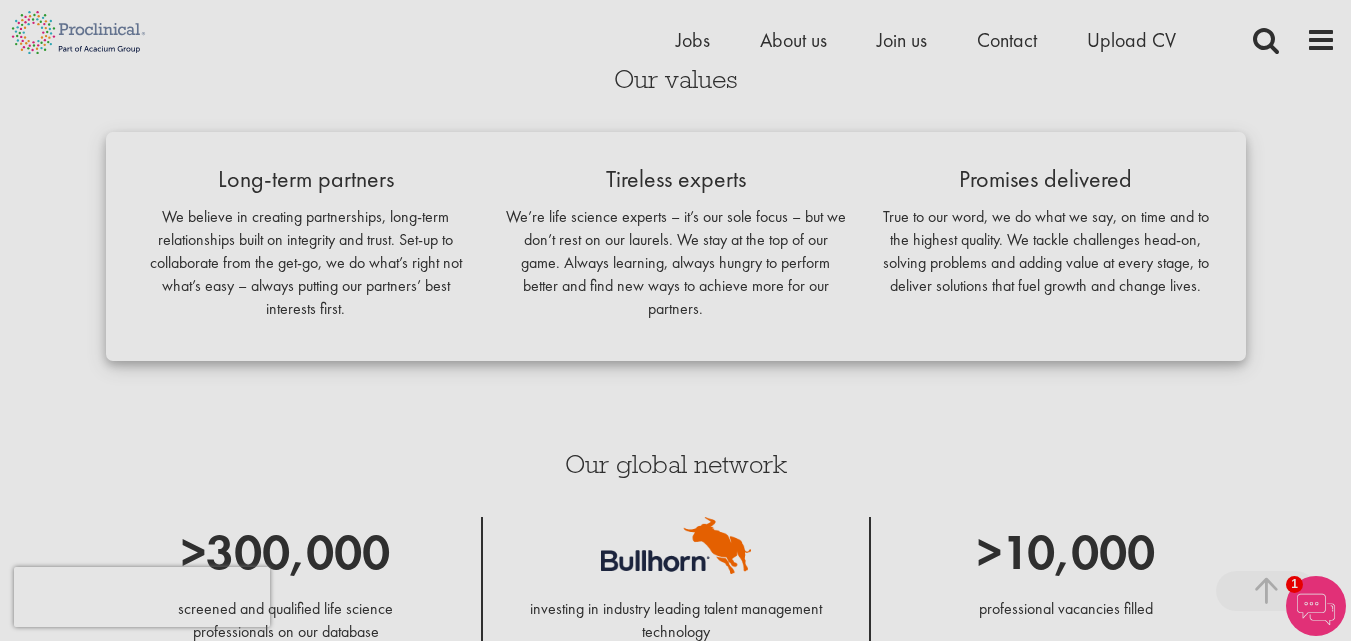 drag, startPoint x: 1365, startPoint y: 70, endPoint x: 1365, endPoint y: 292, distance: 222 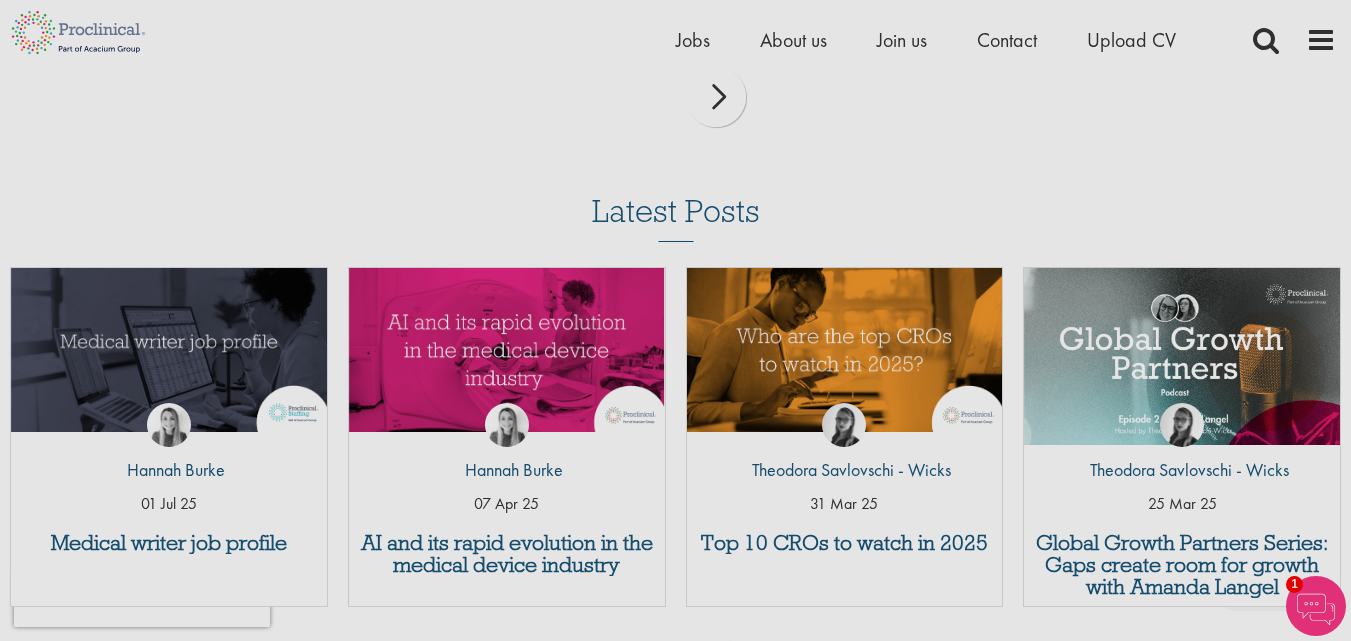 scroll, scrollTop: 4314, scrollLeft: 0, axis: vertical 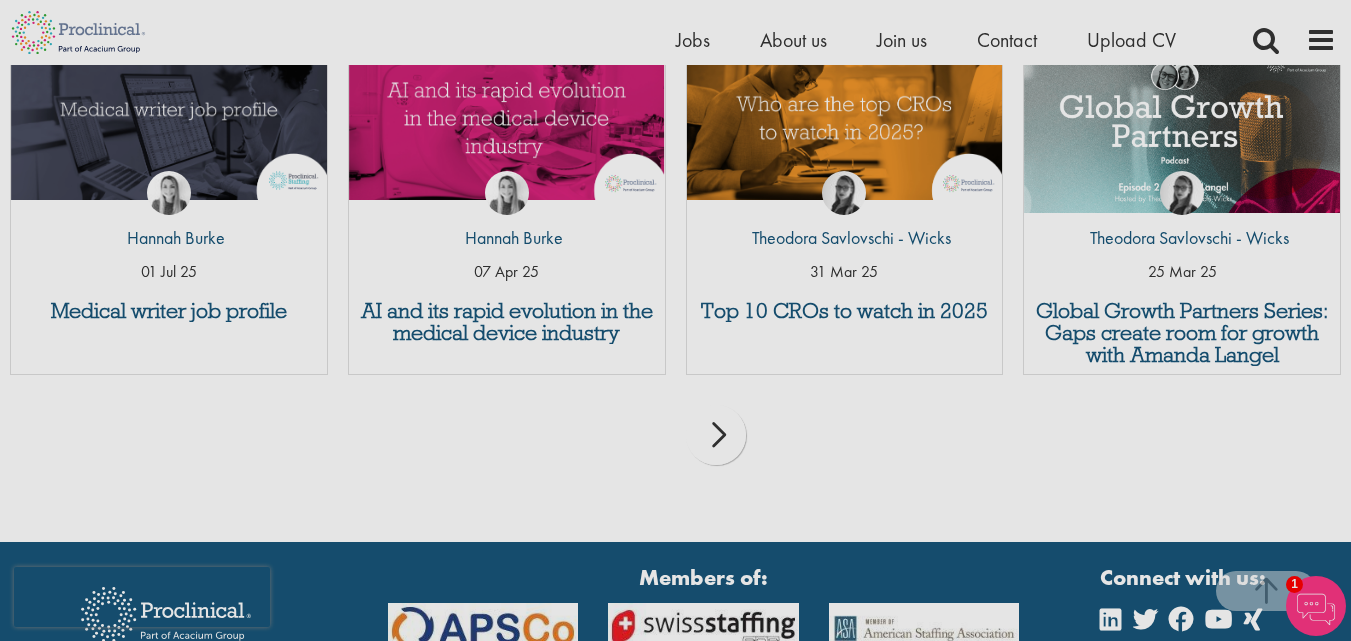 click on "next" at bounding box center [716, 435] 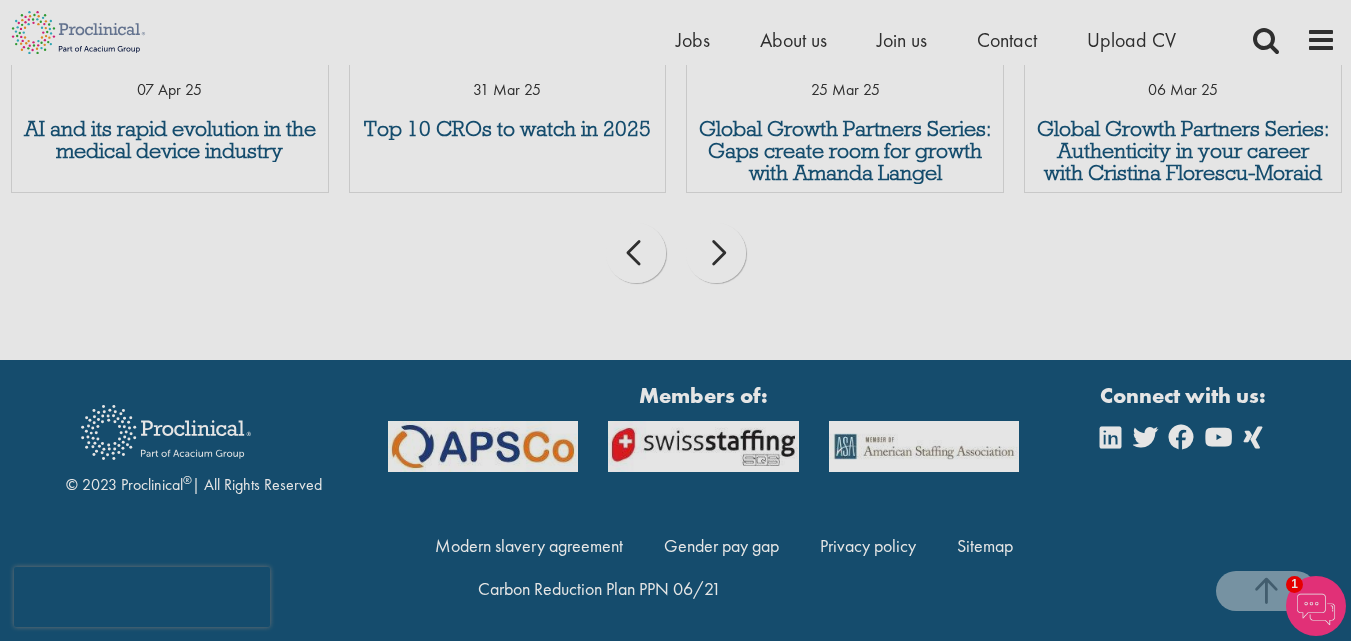 scroll, scrollTop: 4503, scrollLeft: 0, axis: vertical 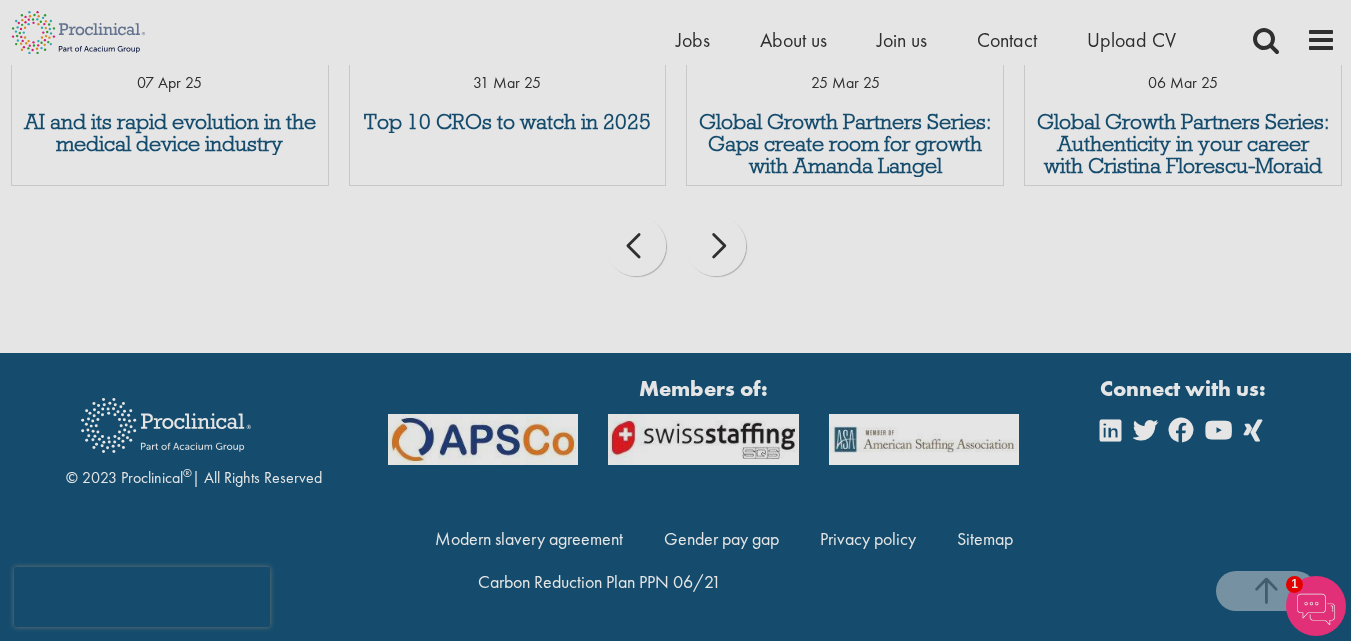 click on "next" at bounding box center [716, 246] 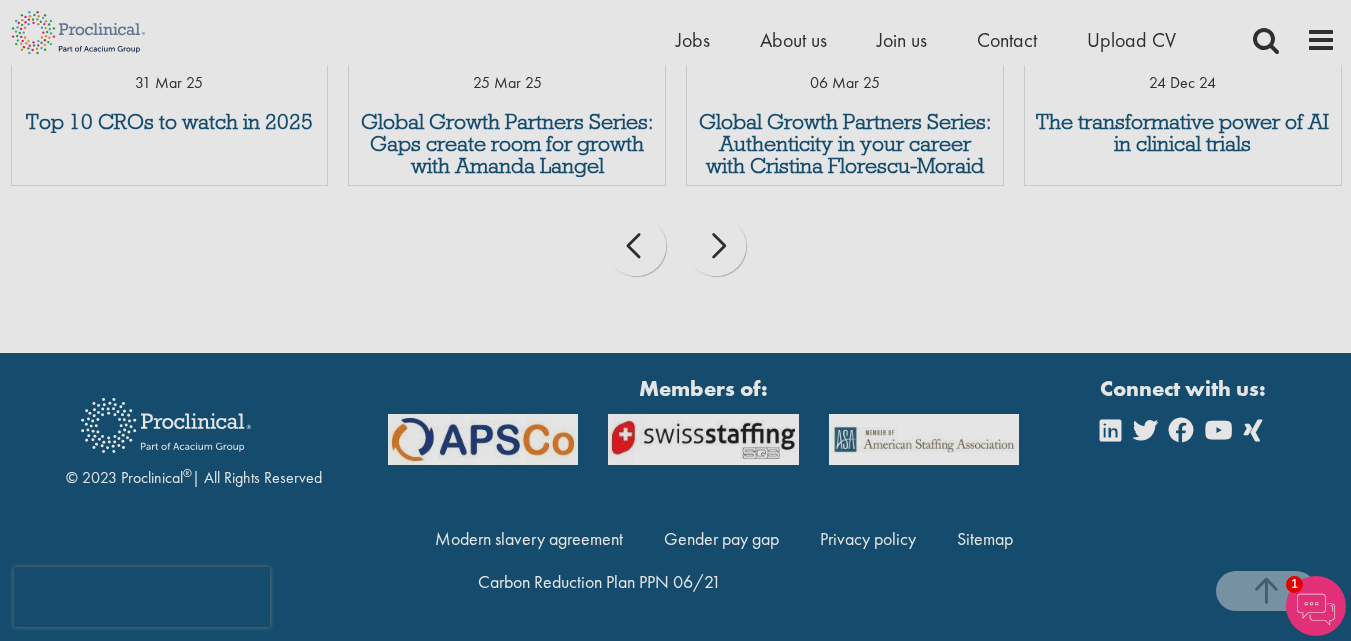 click on "next" at bounding box center (716, 246) 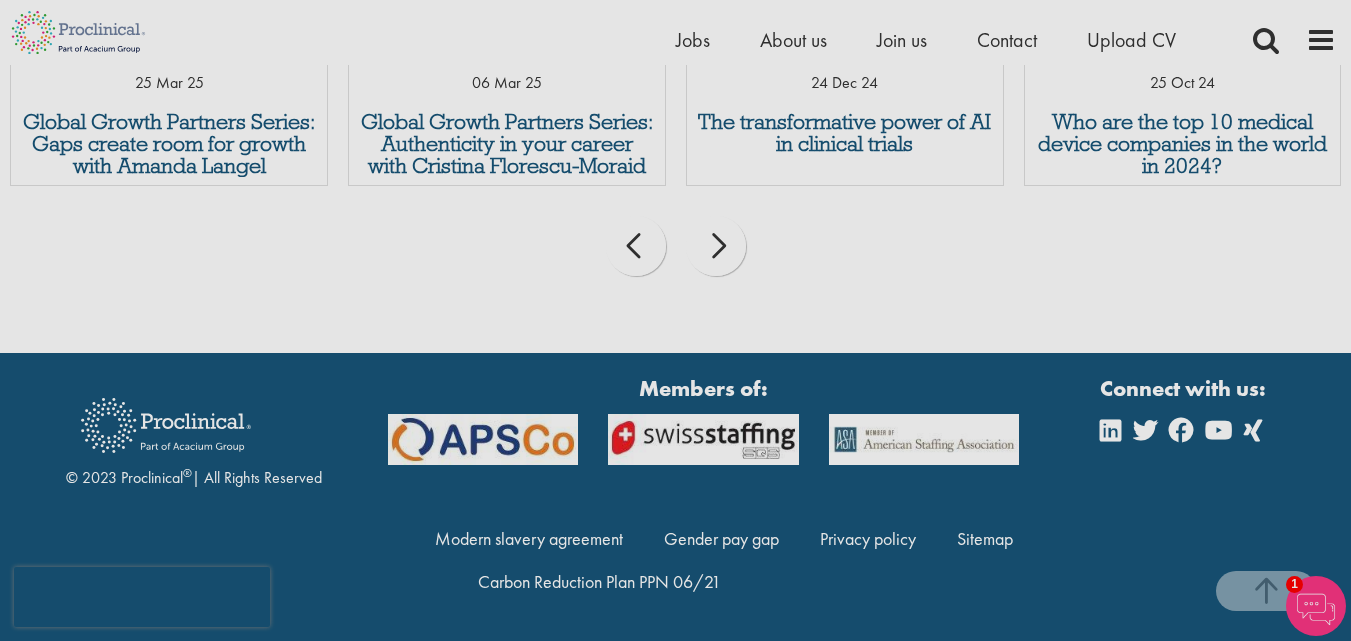 click on "next" at bounding box center (716, 246) 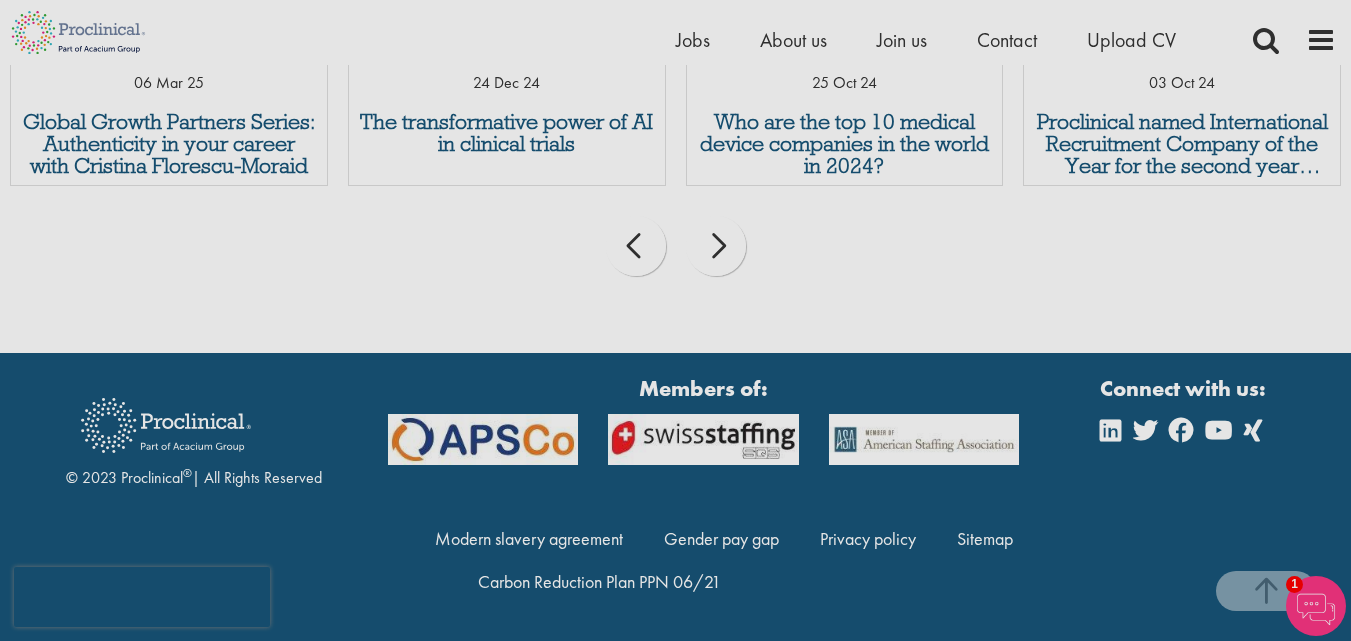 click on "next" at bounding box center (716, 246) 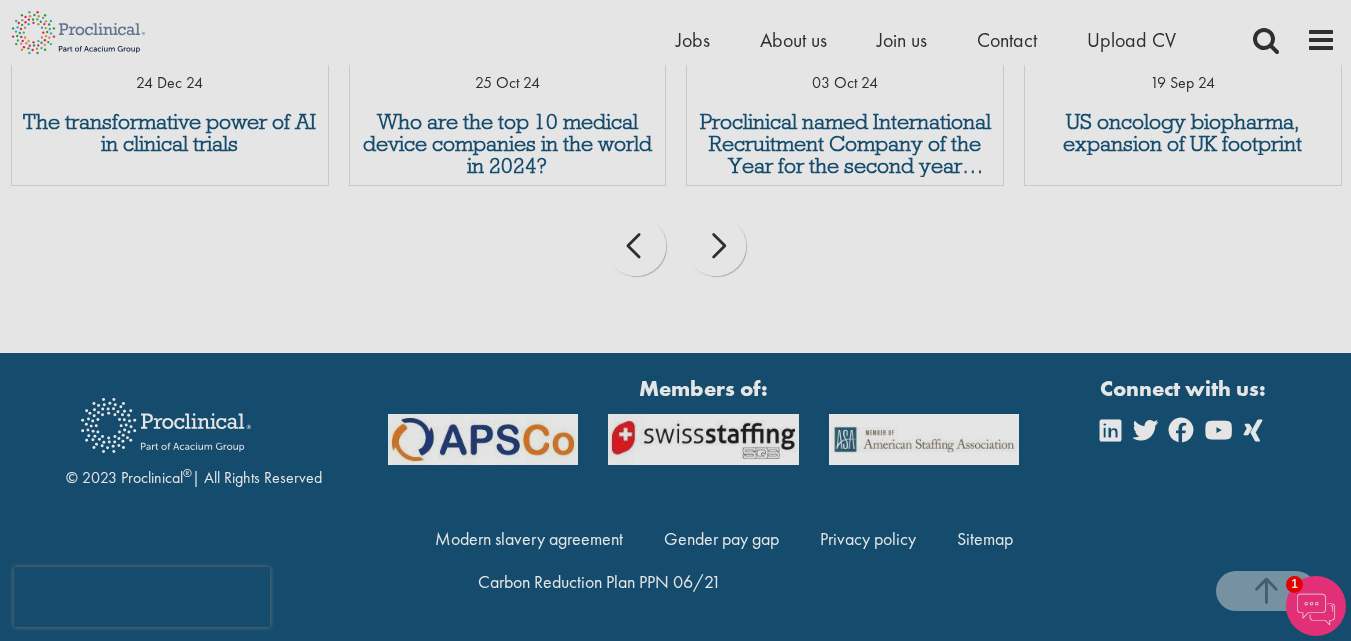 click on "next" at bounding box center [716, 246] 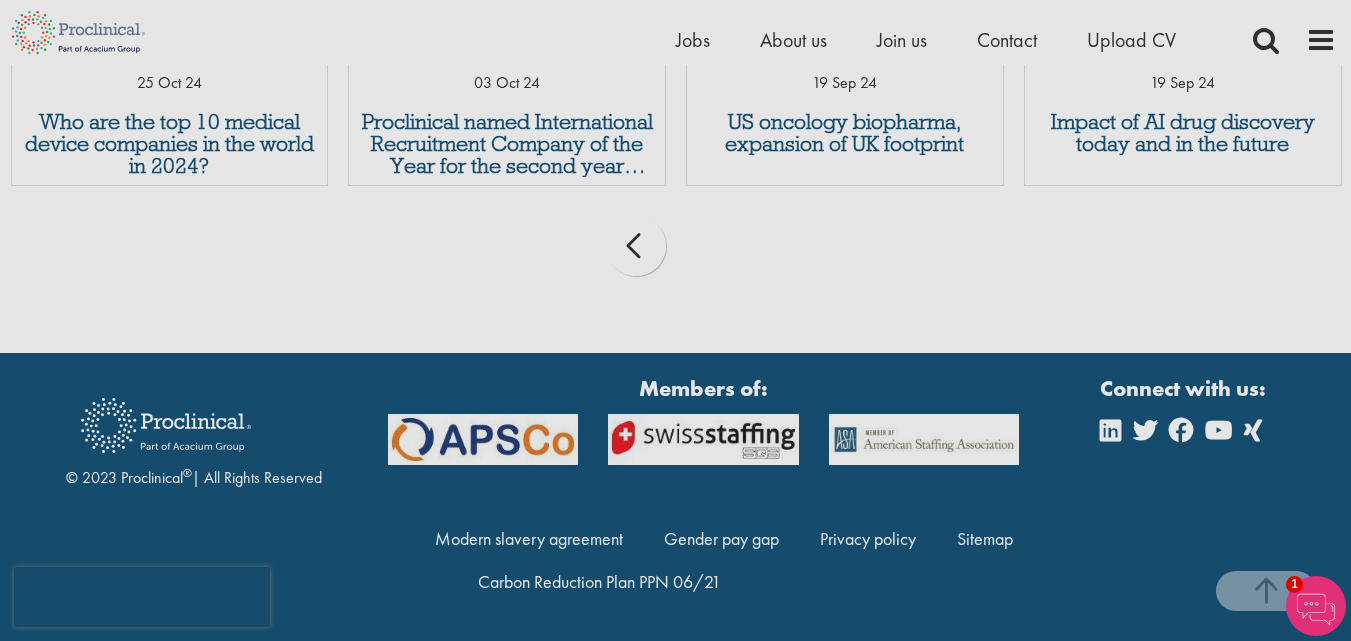 click on "prev next" at bounding box center [675, 249] 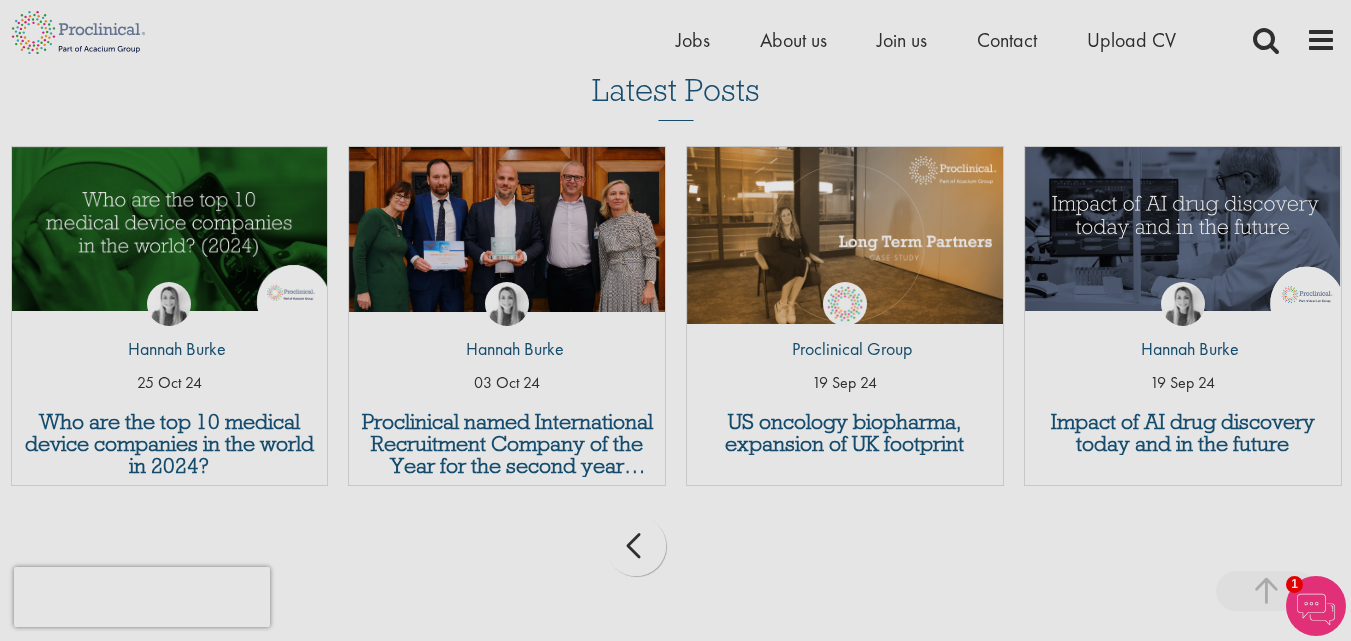 scroll, scrollTop: 4003, scrollLeft: 0, axis: vertical 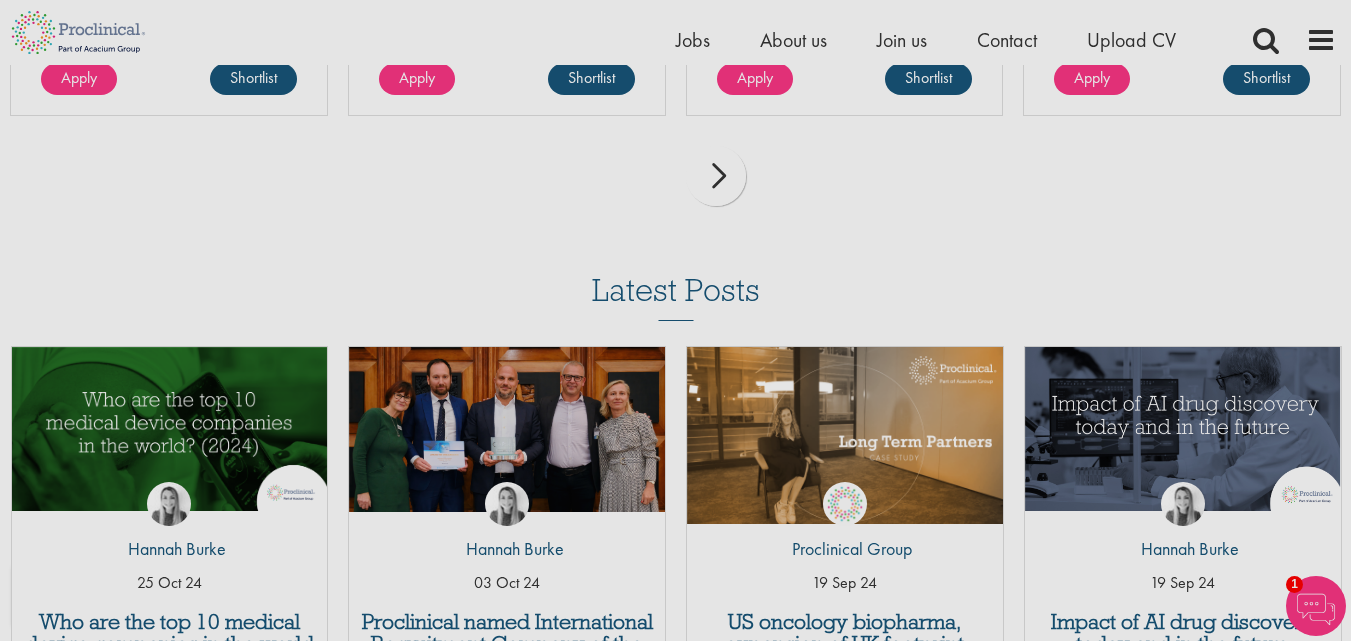 click on "Latest Posts" at bounding box center [676, 297] 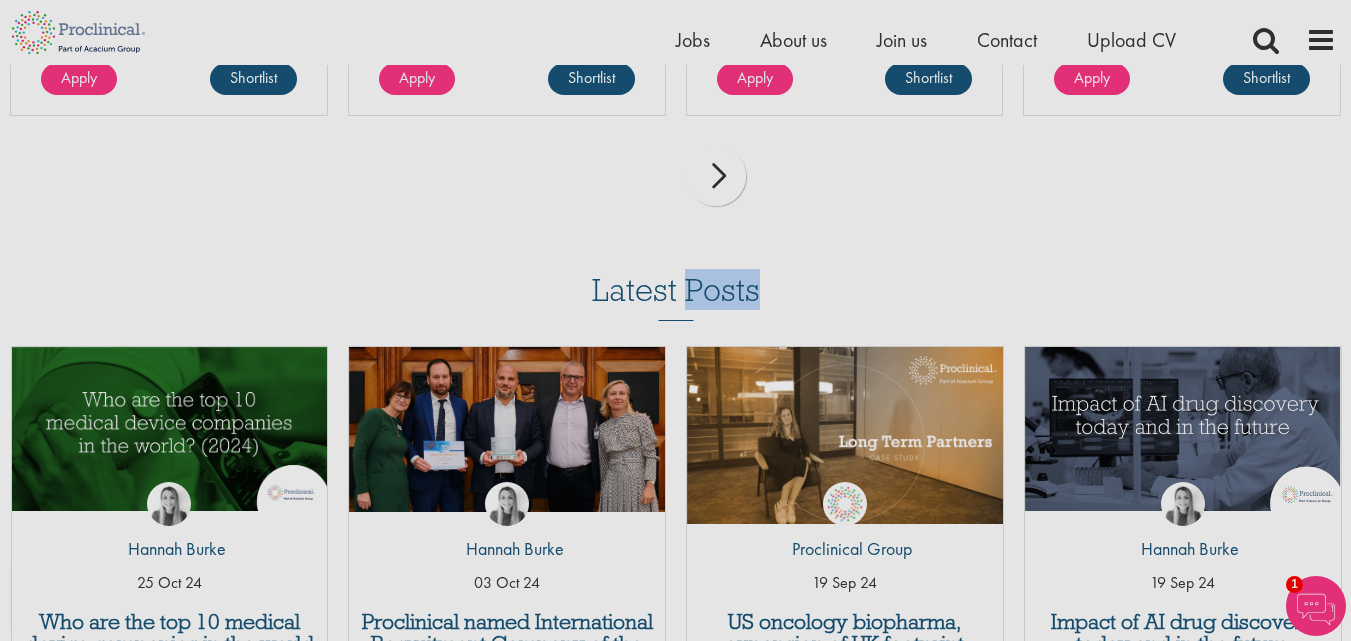 click on "Latest Posts" at bounding box center (676, 297) 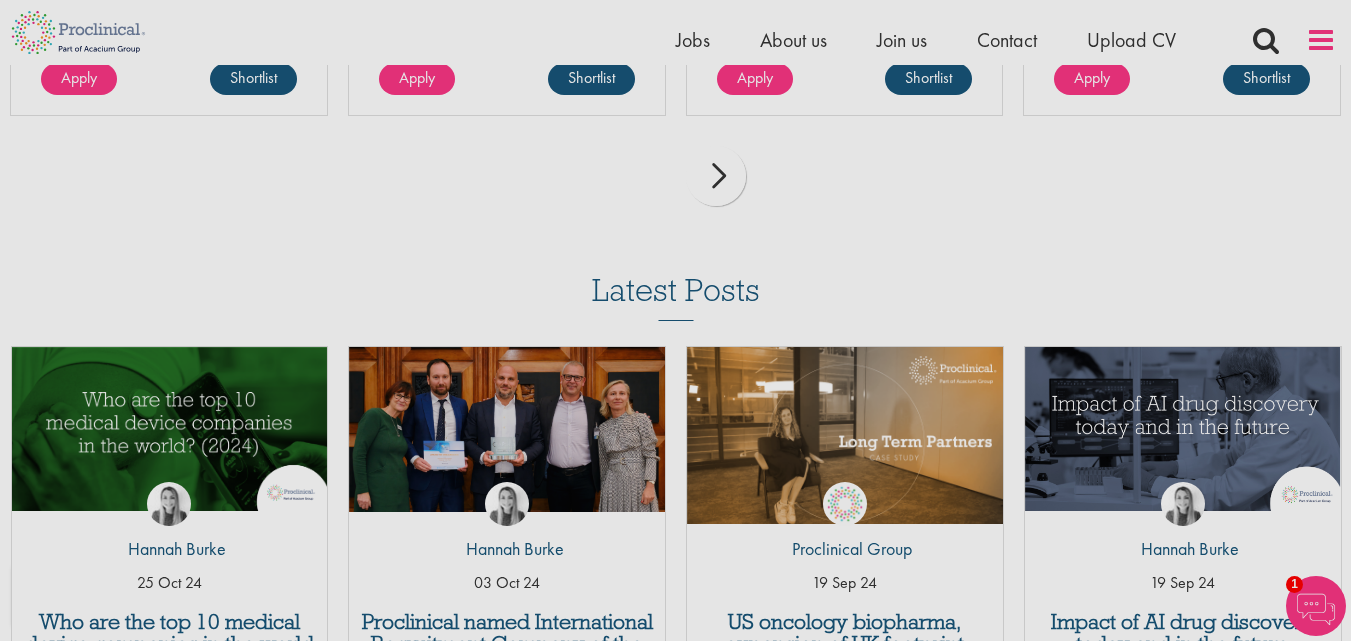 click at bounding box center (1321, 40) 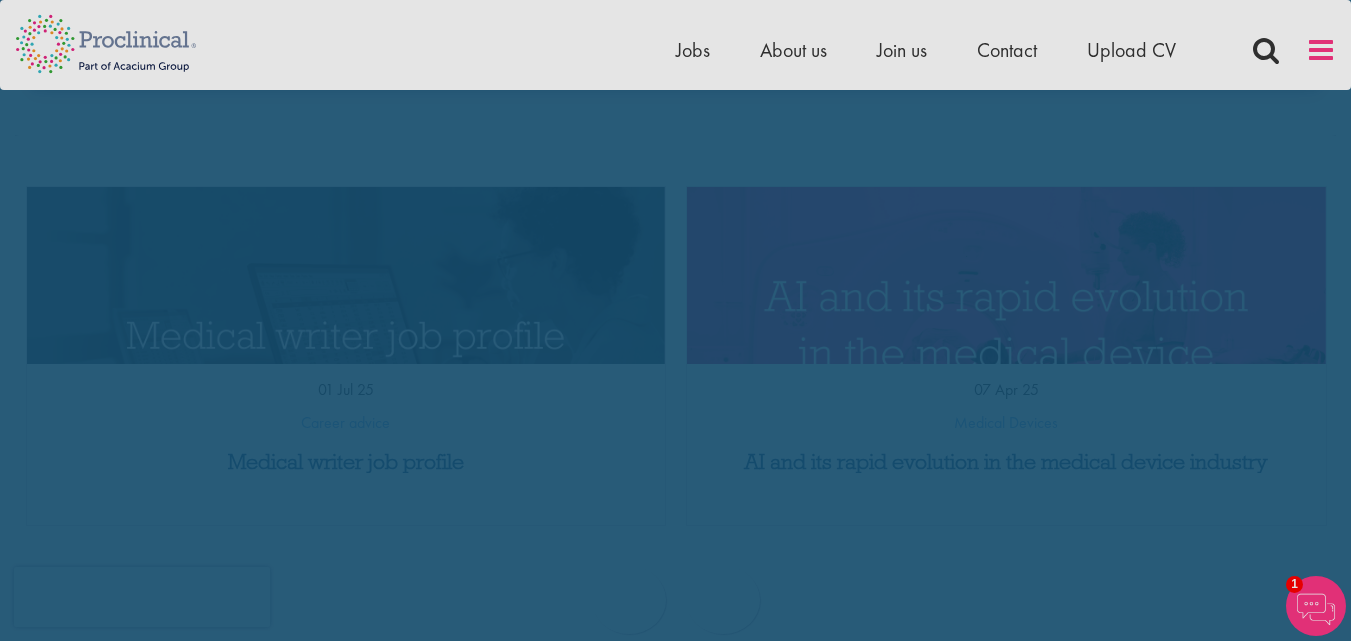 scroll, scrollTop: 0, scrollLeft: 0, axis: both 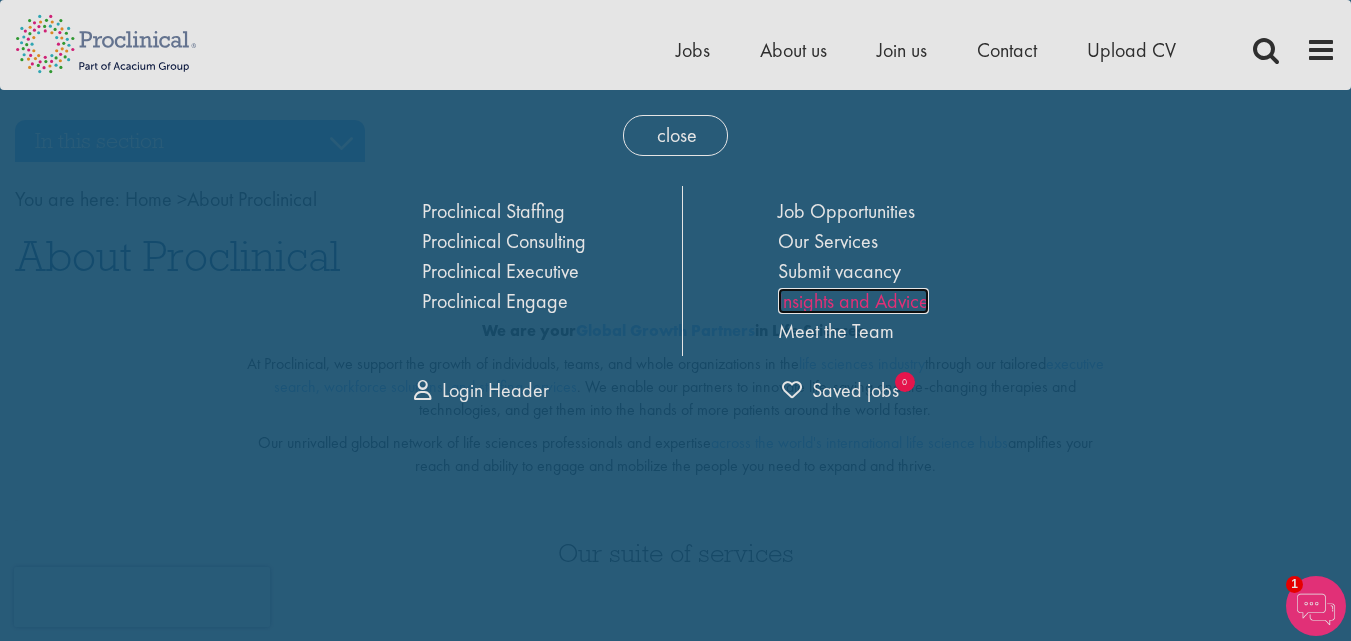 click on "Insights and Advice" at bounding box center (853, 301) 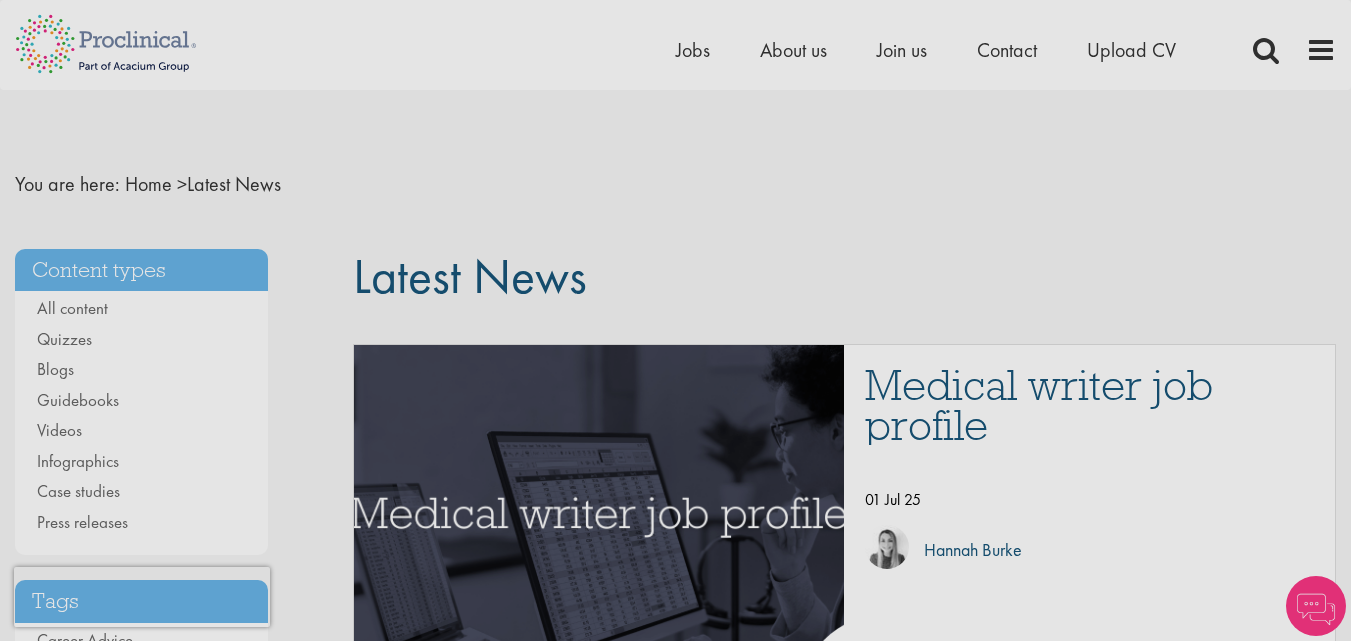 scroll, scrollTop: 0, scrollLeft: 0, axis: both 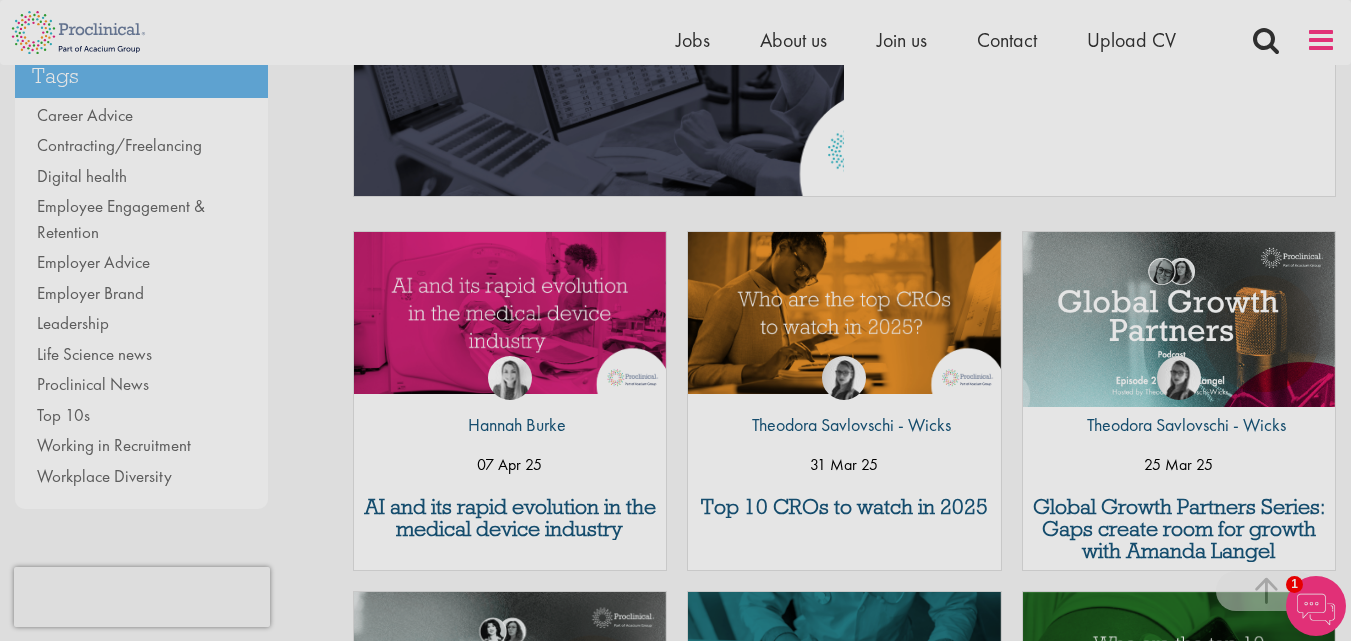 click at bounding box center [1321, 40] 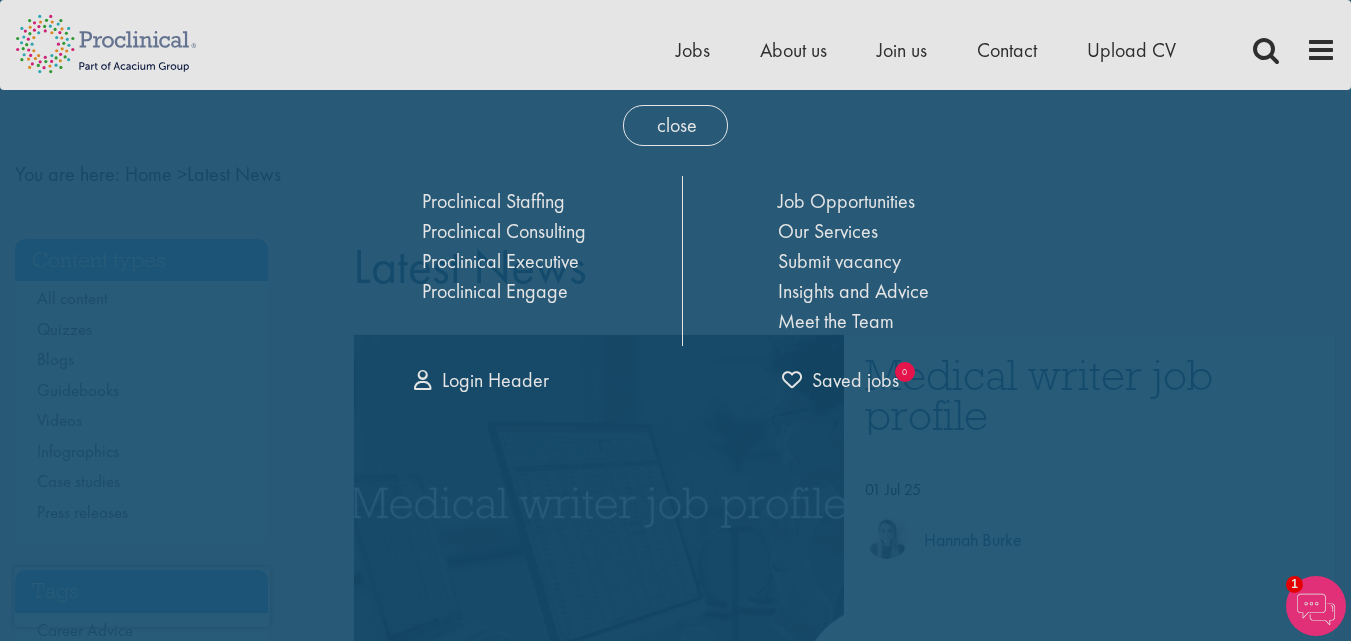 scroll, scrollTop: 0, scrollLeft: 0, axis: both 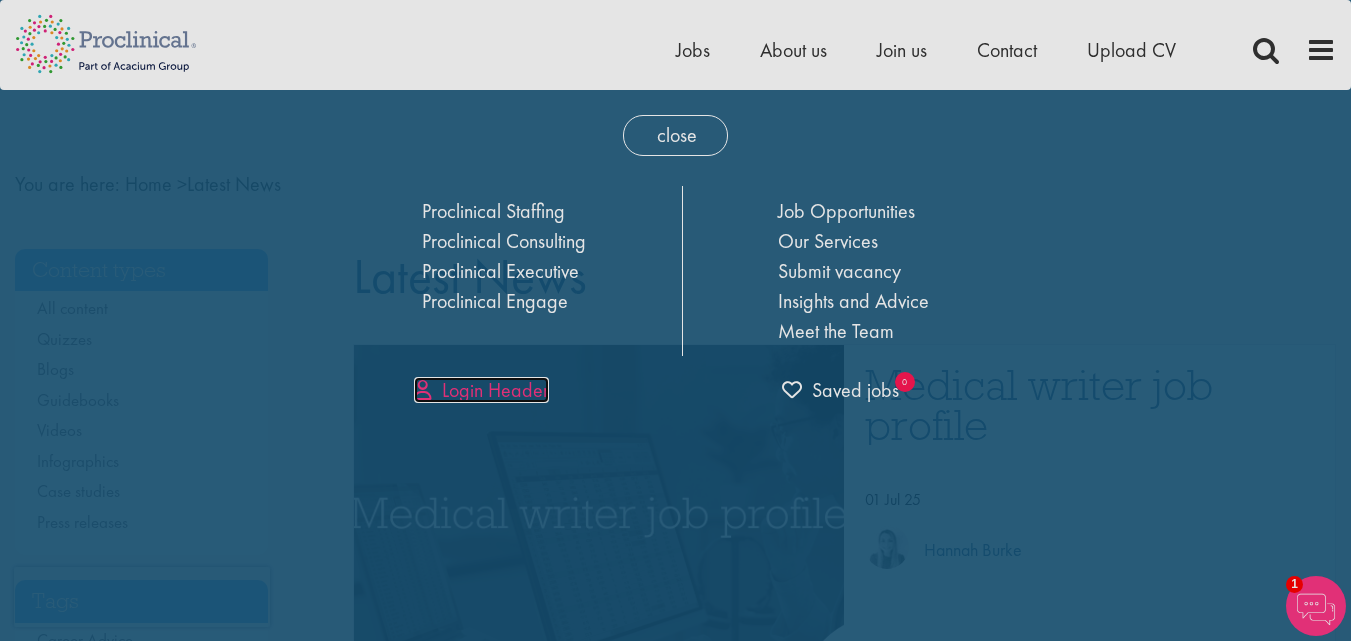 click on "Login Header" at bounding box center [481, 390] 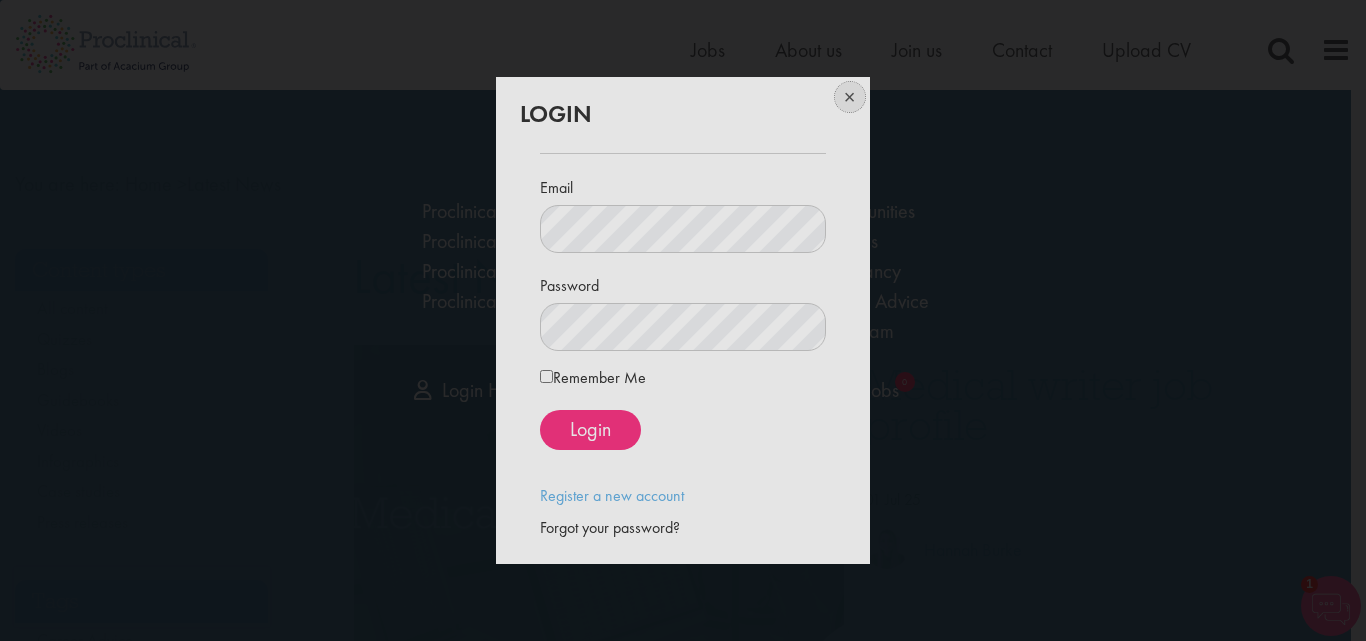 click at bounding box center [848, 99] 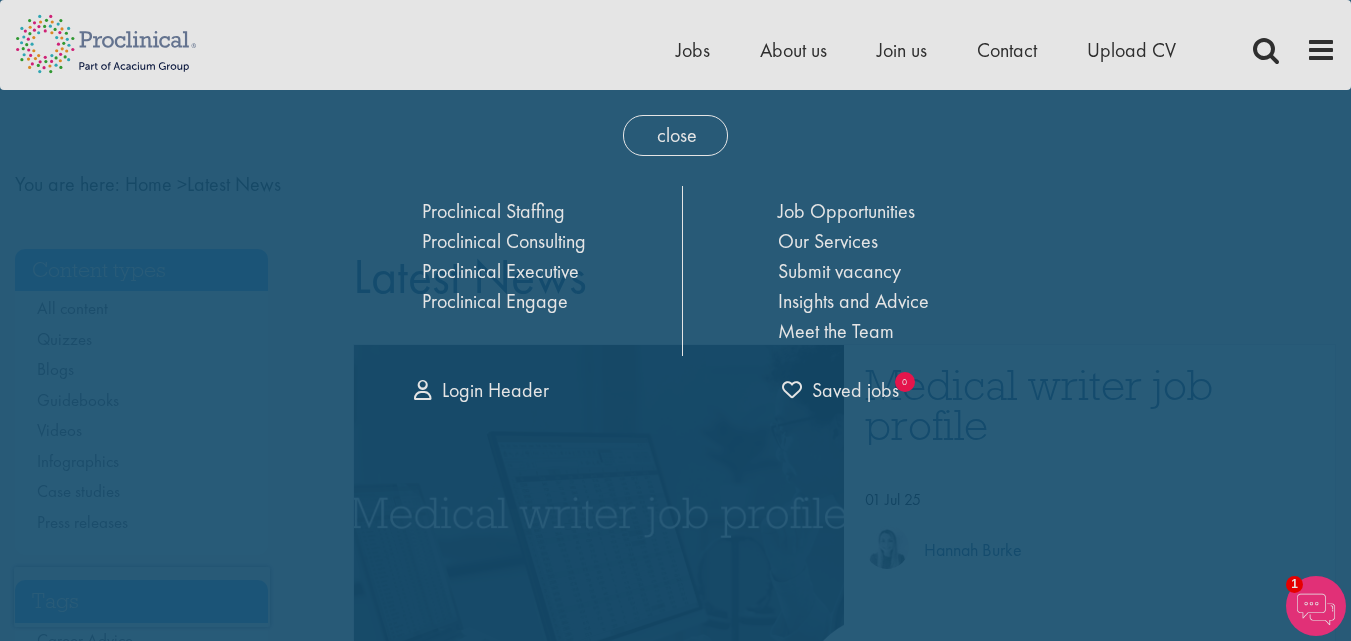 click on "close
Home
Jobs
About us
Join us
Contact
Upload CV
Proclinical Staffing
Proclinical Consulting
Proclinical Executive
Proclinical Engage
Job Opportunities
Our Services
Submit vacancy
Insights and Advice
Meet the Team
Login Header
Login
0" at bounding box center [675, 1568] 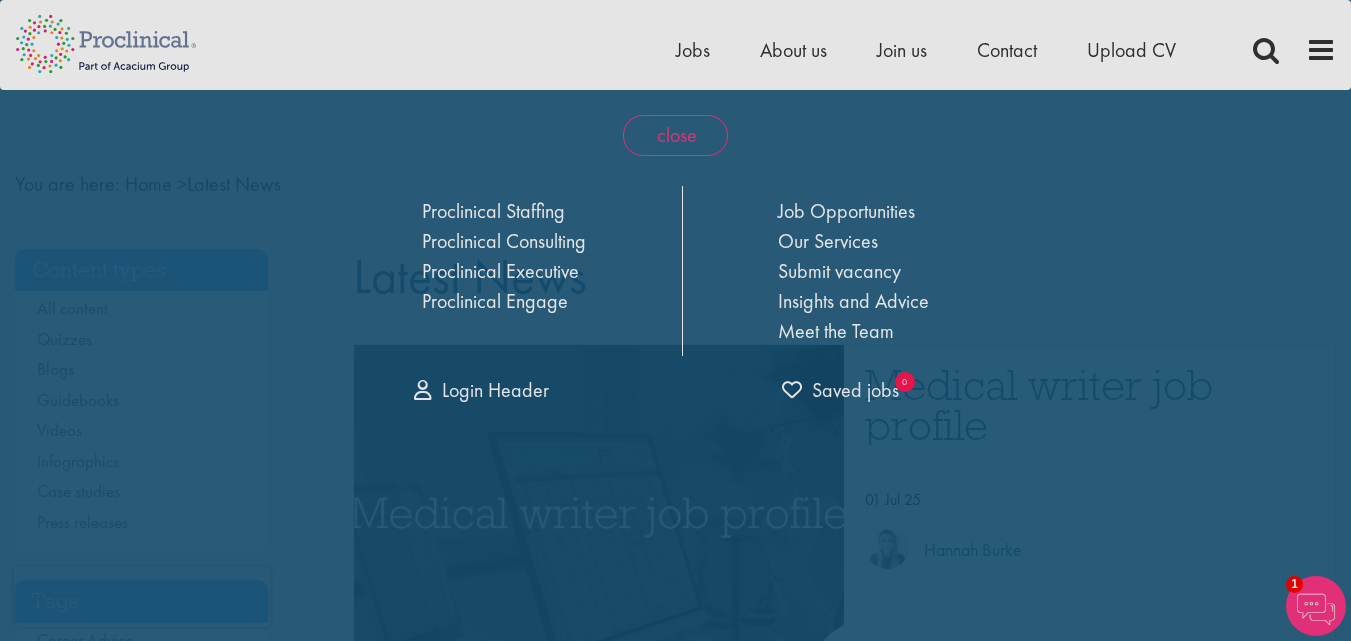 click on "close" at bounding box center [675, 135] 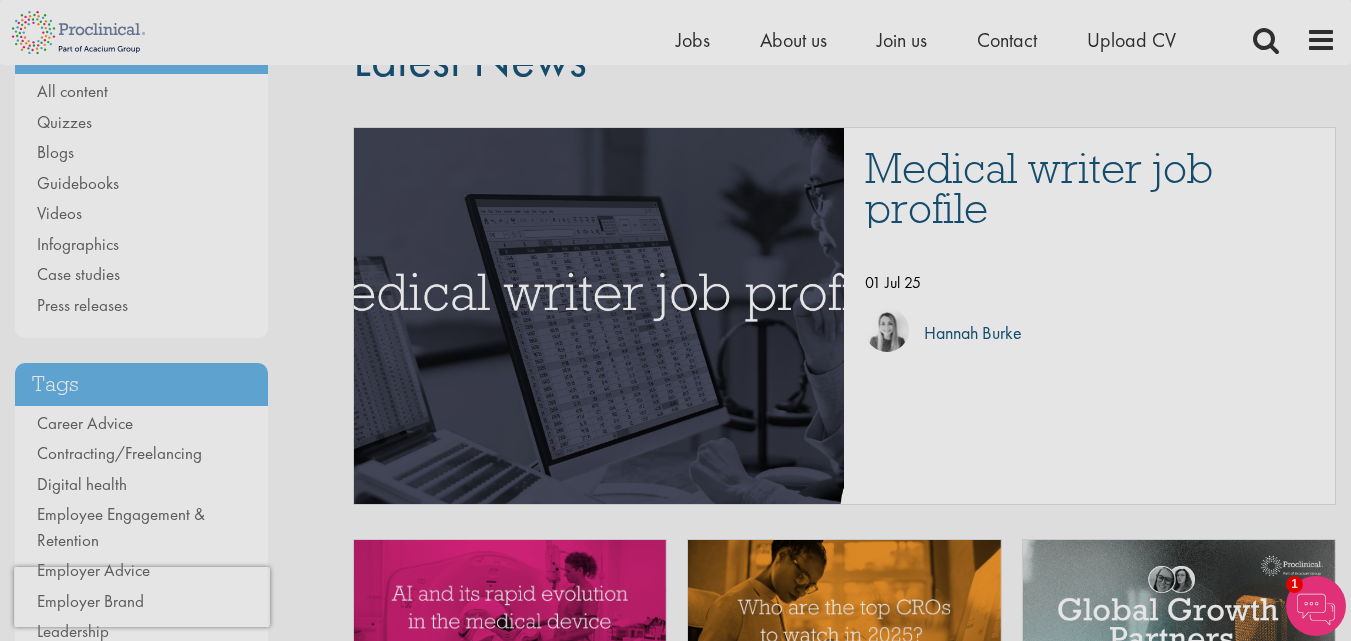 scroll, scrollTop: 200, scrollLeft: 0, axis: vertical 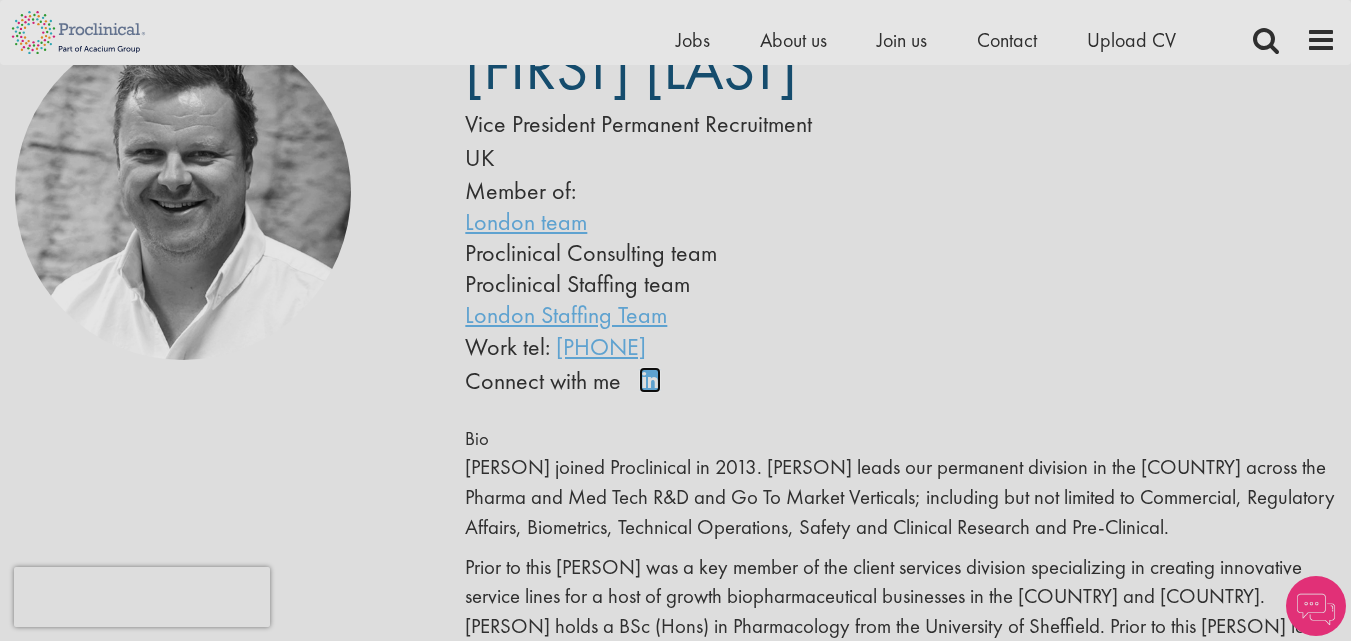 click on "Connect on  LinkedIn" at bounding box center [656, 389] 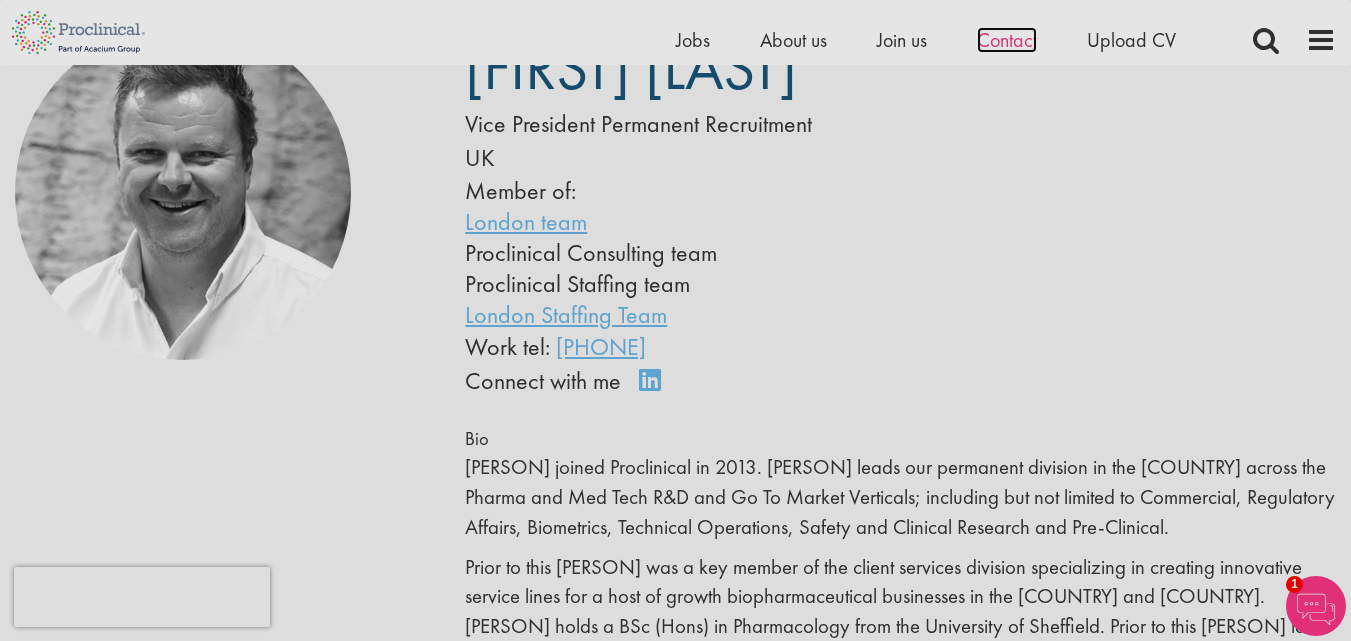 click on "Contact" at bounding box center (1007, 40) 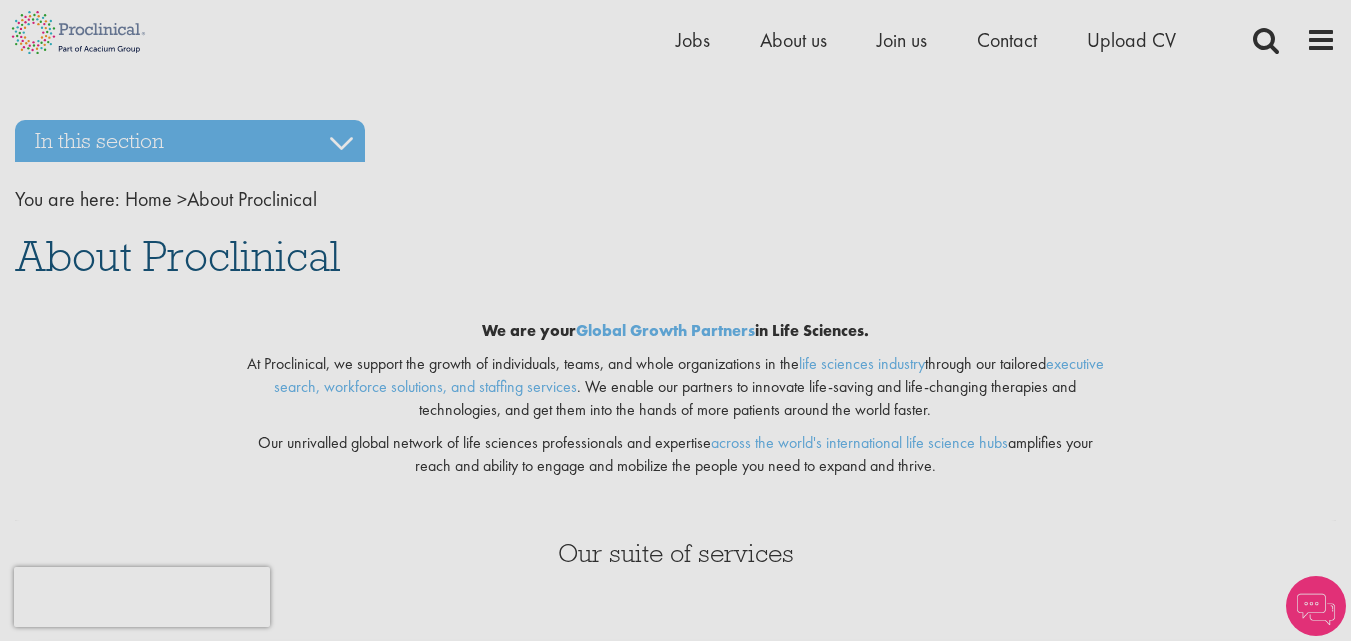 scroll, scrollTop: 300, scrollLeft: 0, axis: vertical 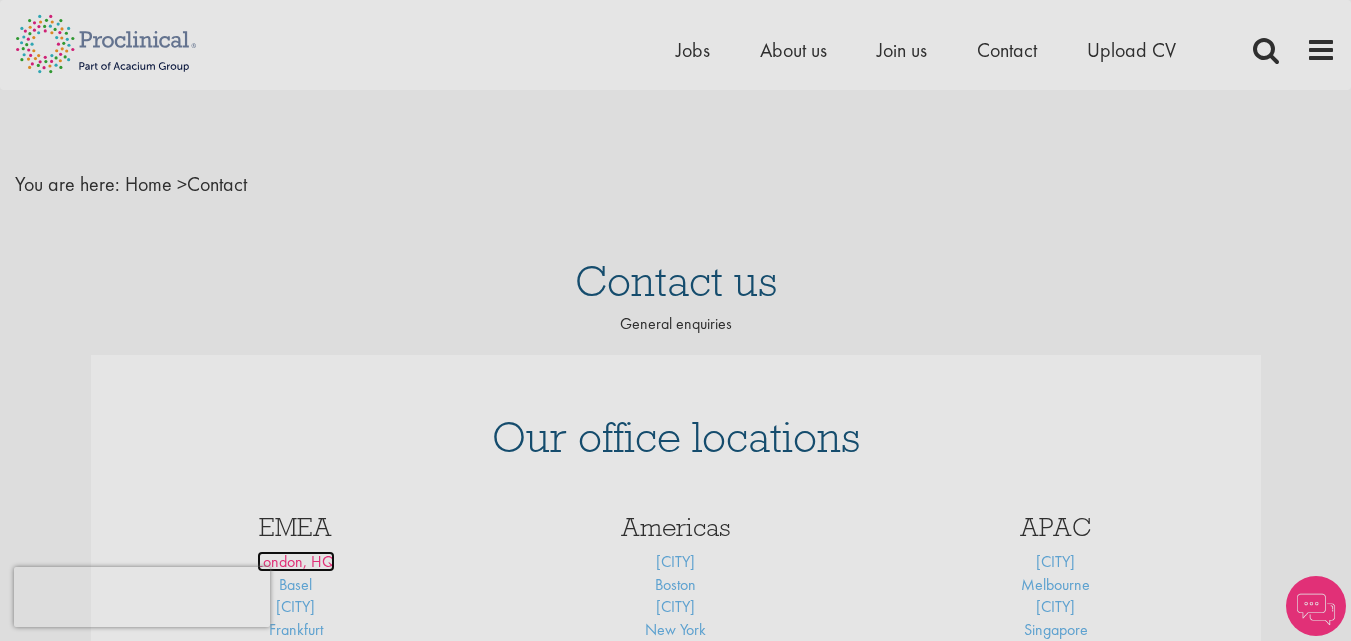 click on "London, HQ" at bounding box center [296, 561] 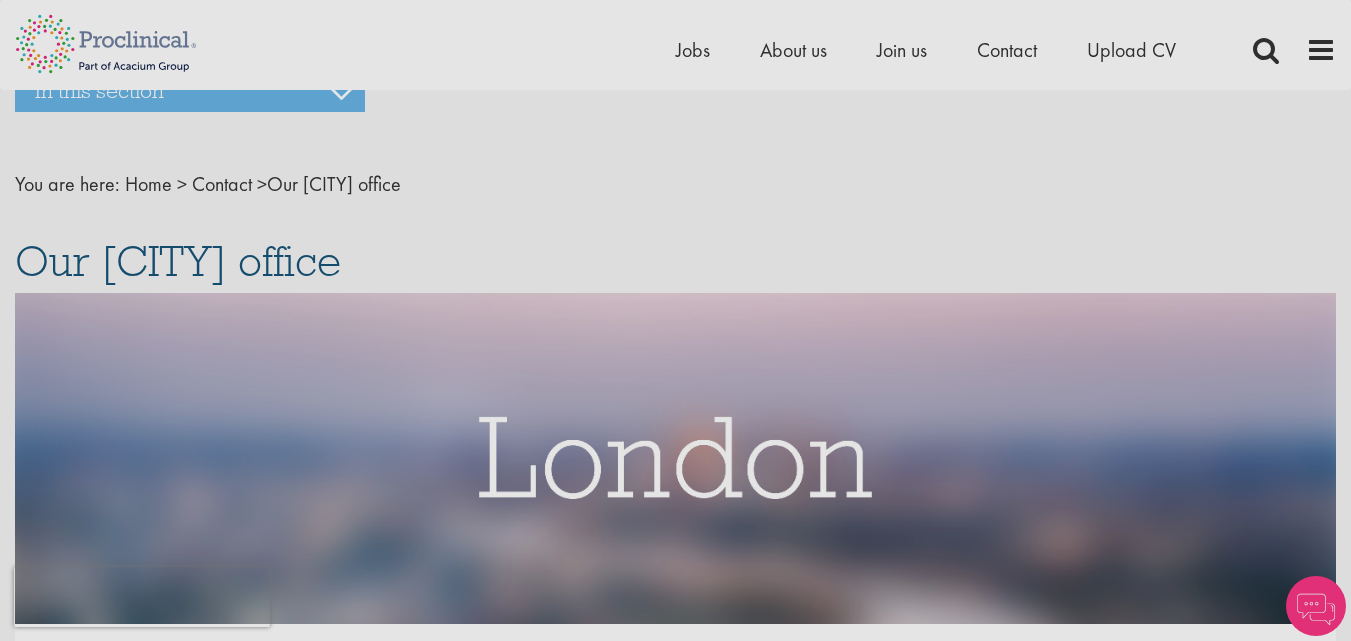 scroll, scrollTop: 0, scrollLeft: 0, axis: both 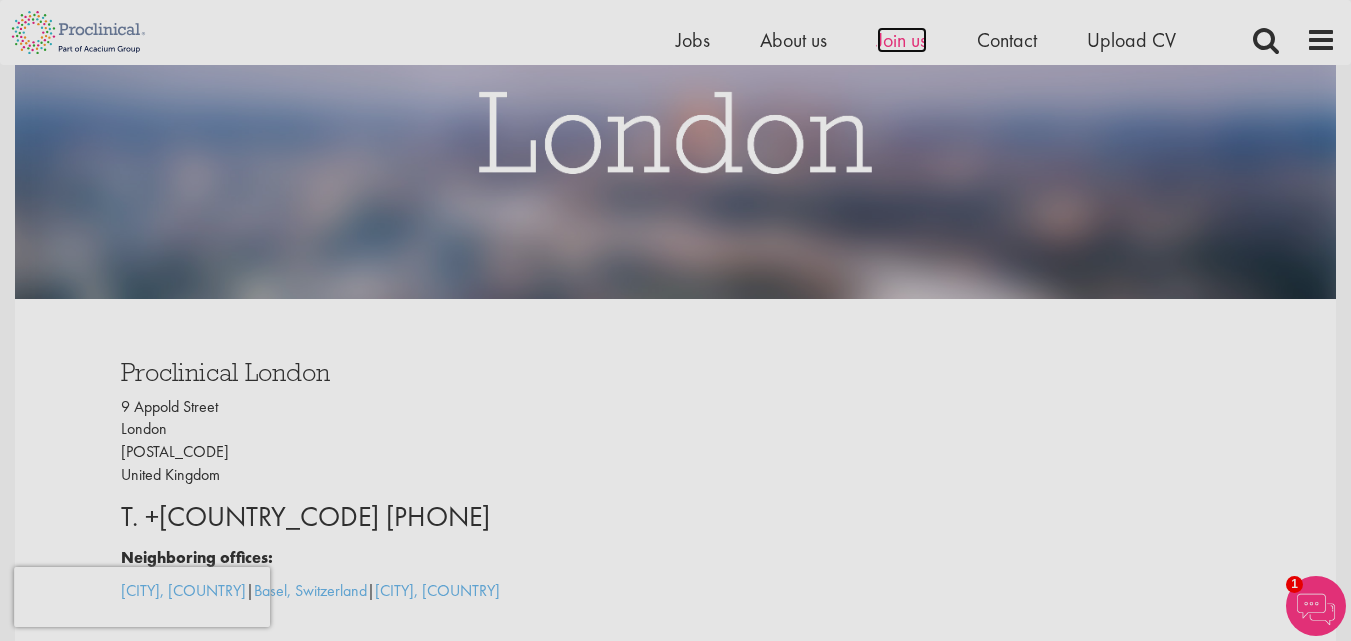 click on "Join us" at bounding box center (902, 40) 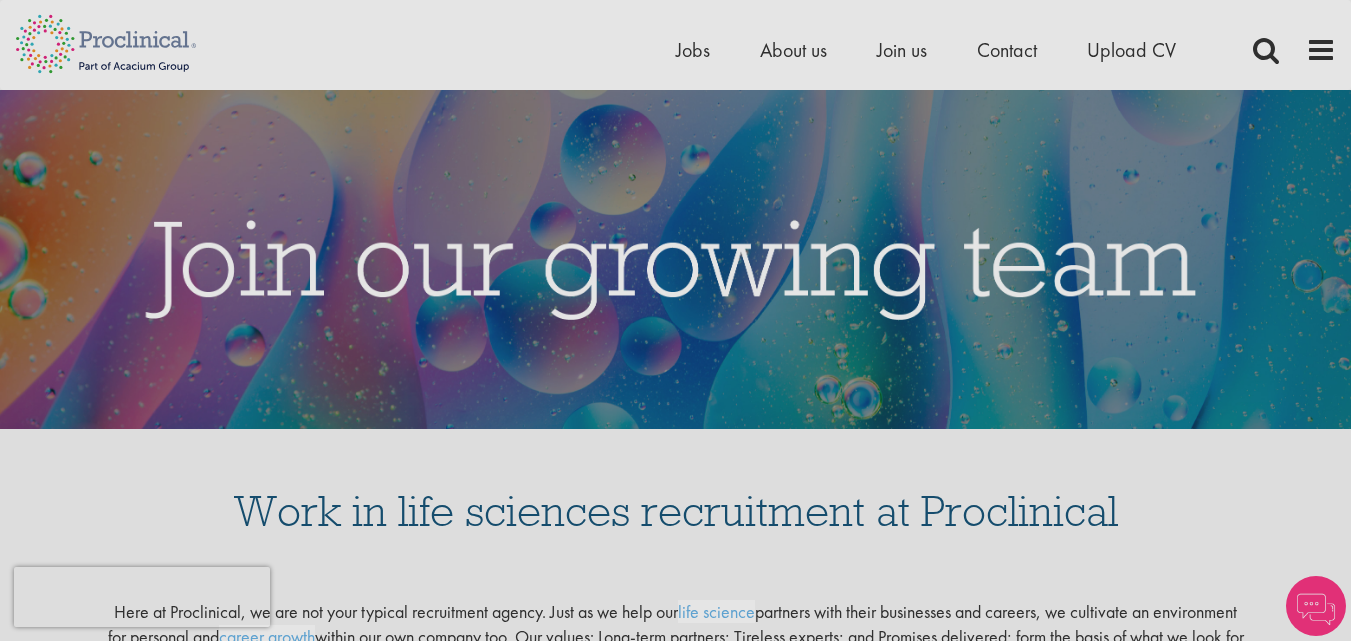 scroll, scrollTop: 0, scrollLeft: 0, axis: both 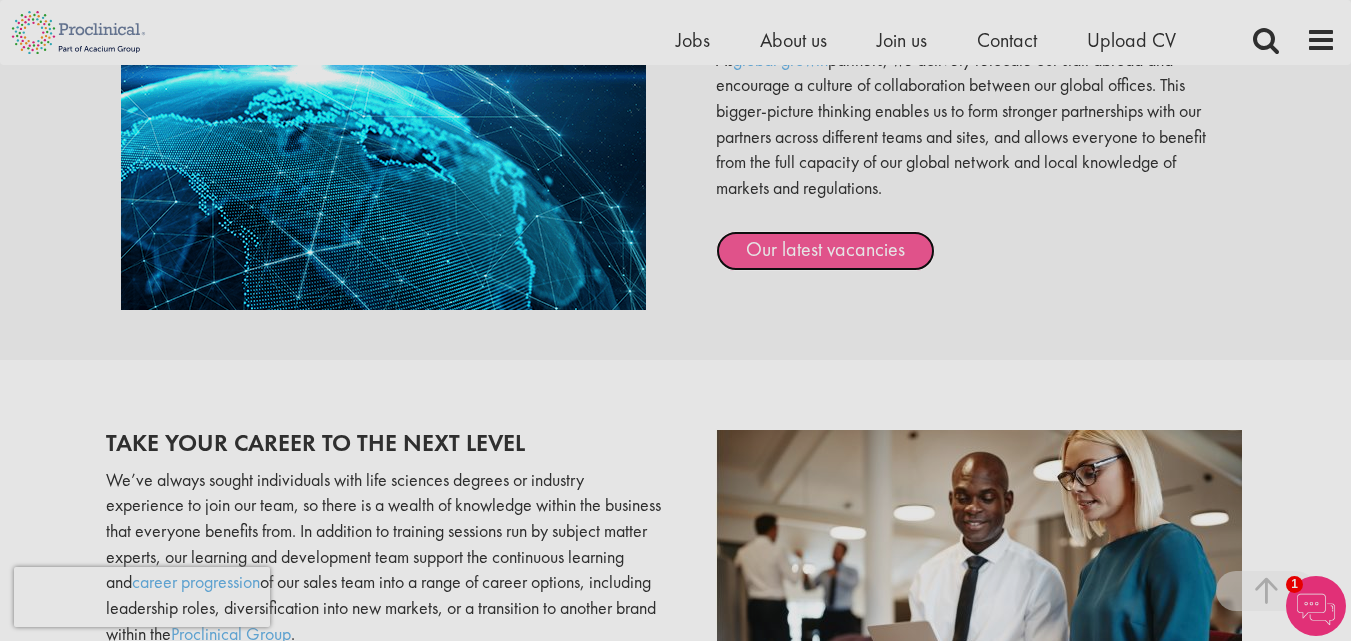 click on "Our latest vacancies" at bounding box center [825, 251] 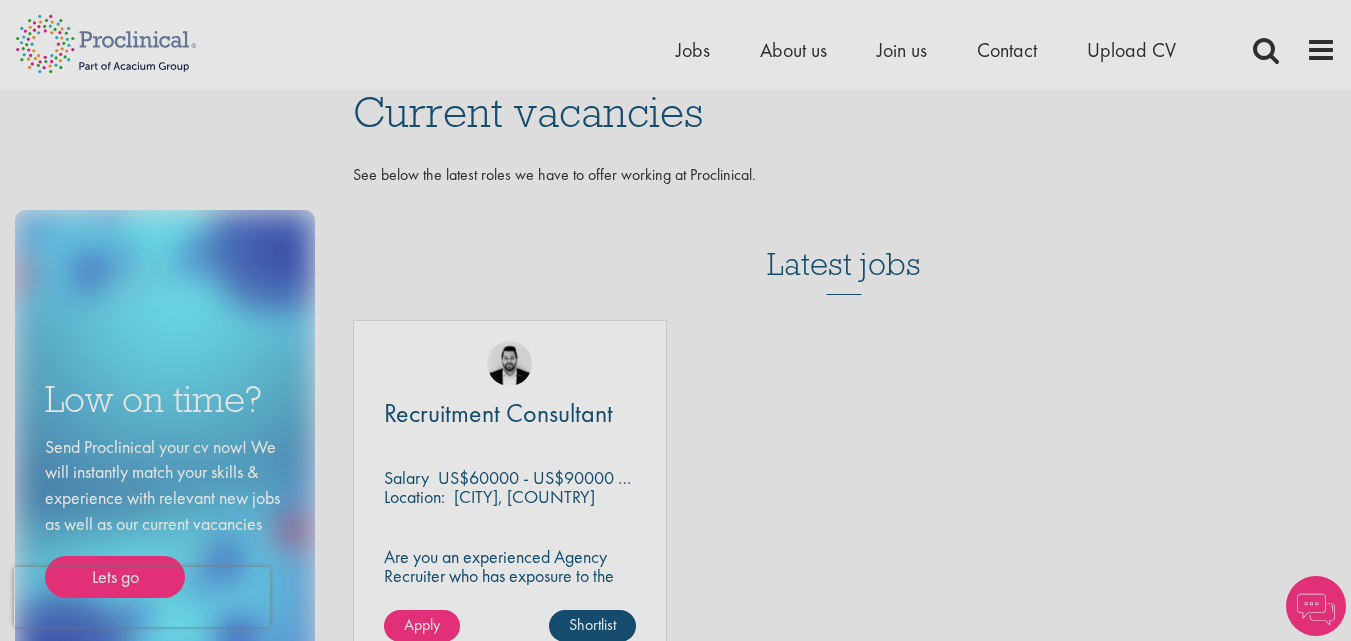 scroll, scrollTop: 0, scrollLeft: 0, axis: both 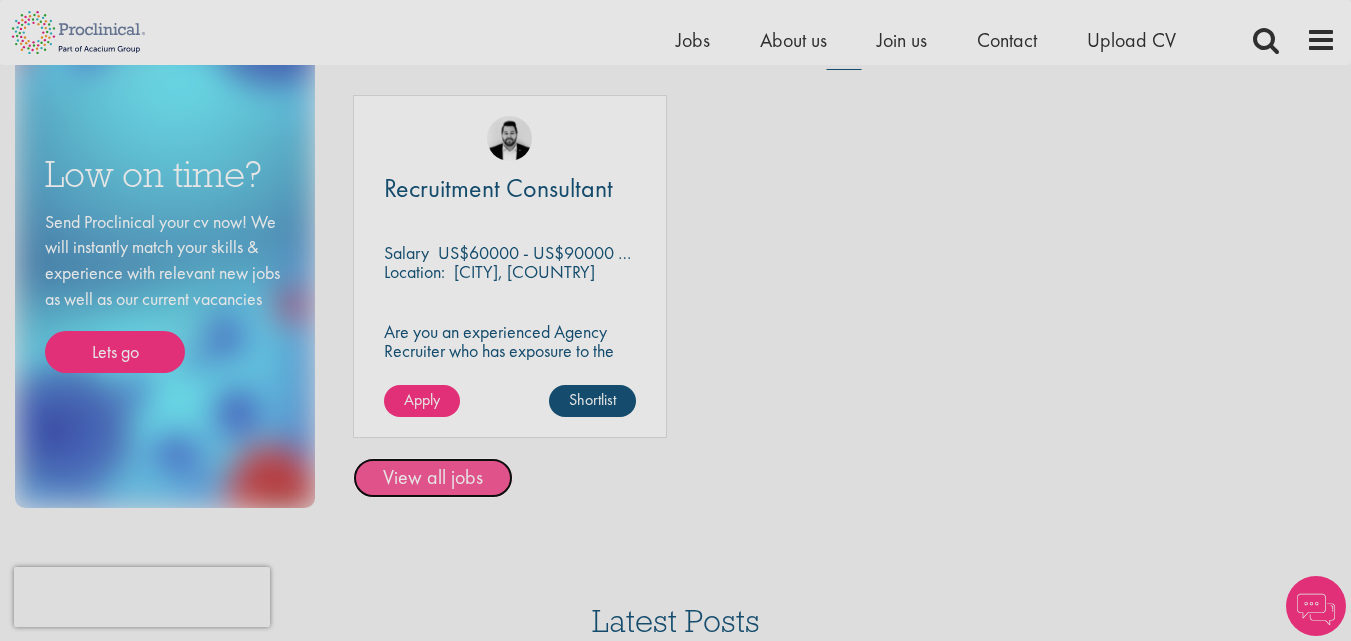 click on "View all jobs" at bounding box center [433, 478] 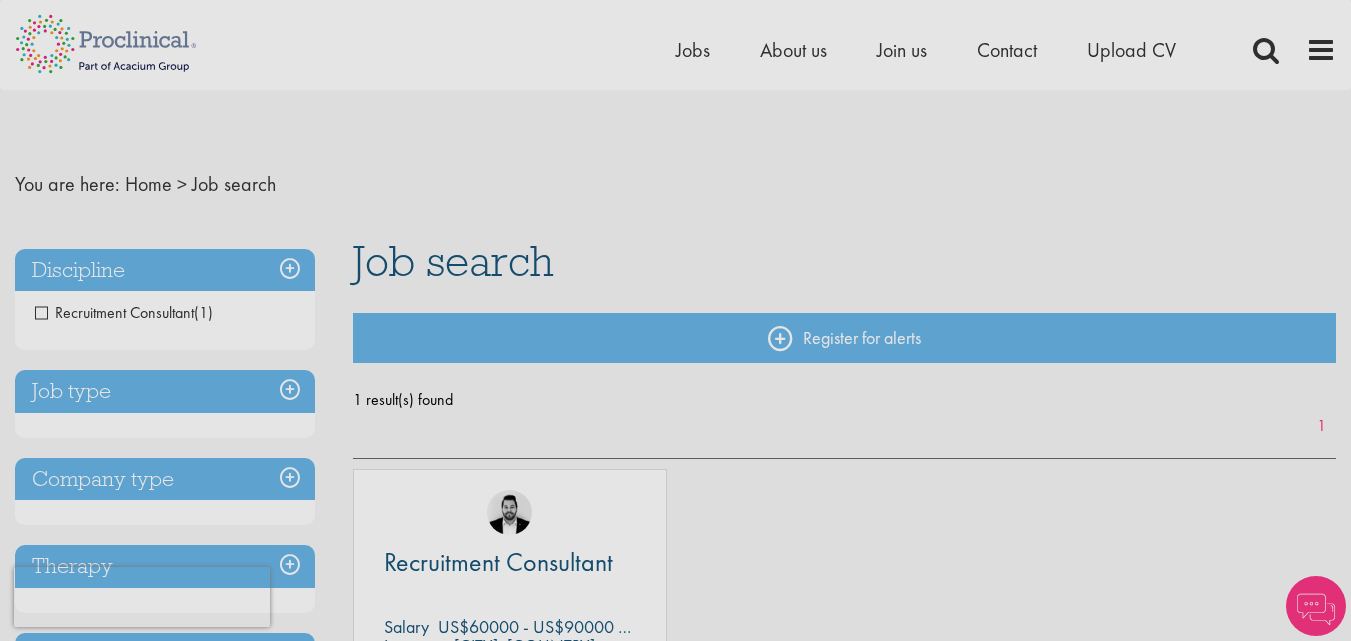 scroll, scrollTop: 0, scrollLeft: 0, axis: both 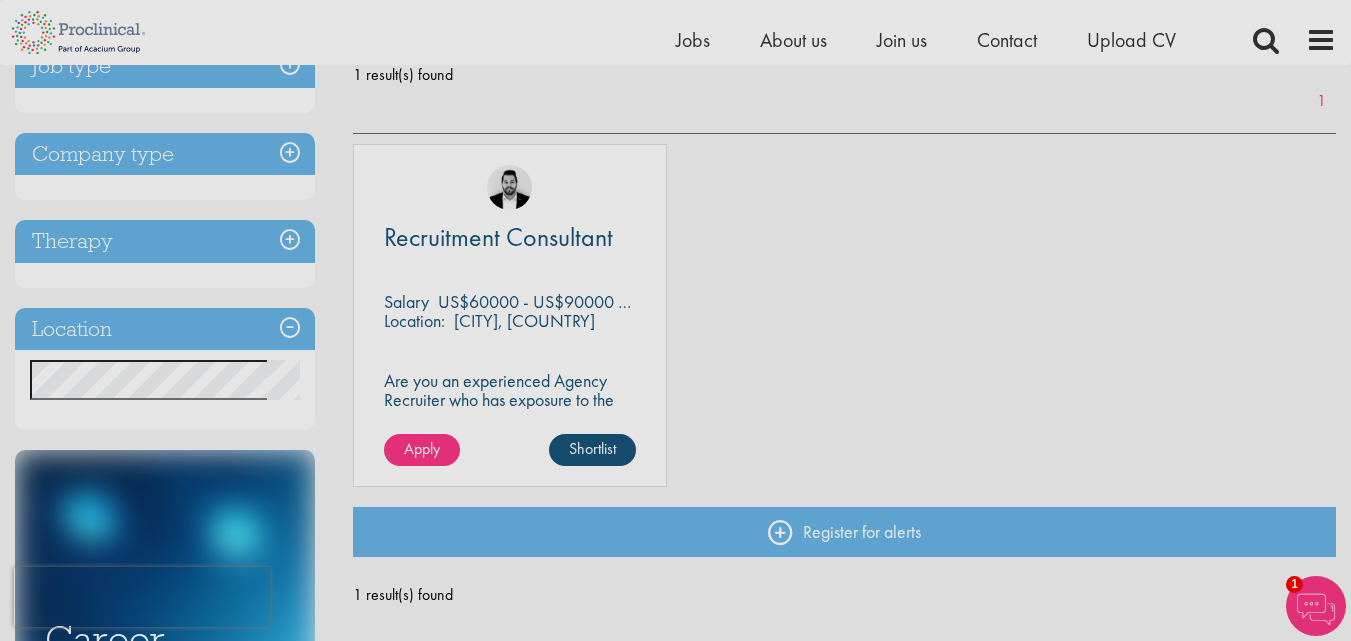 click on "Location:" at bounding box center [414, 320] 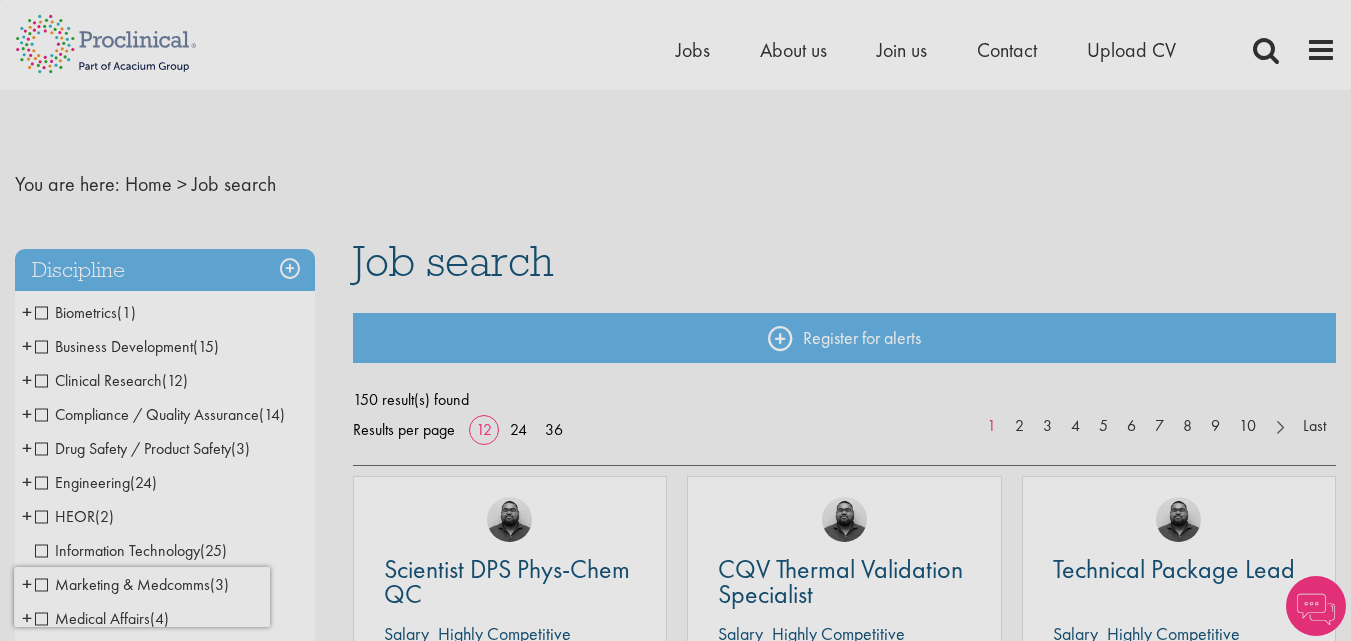 scroll, scrollTop: 0, scrollLeft: 0, axis: both 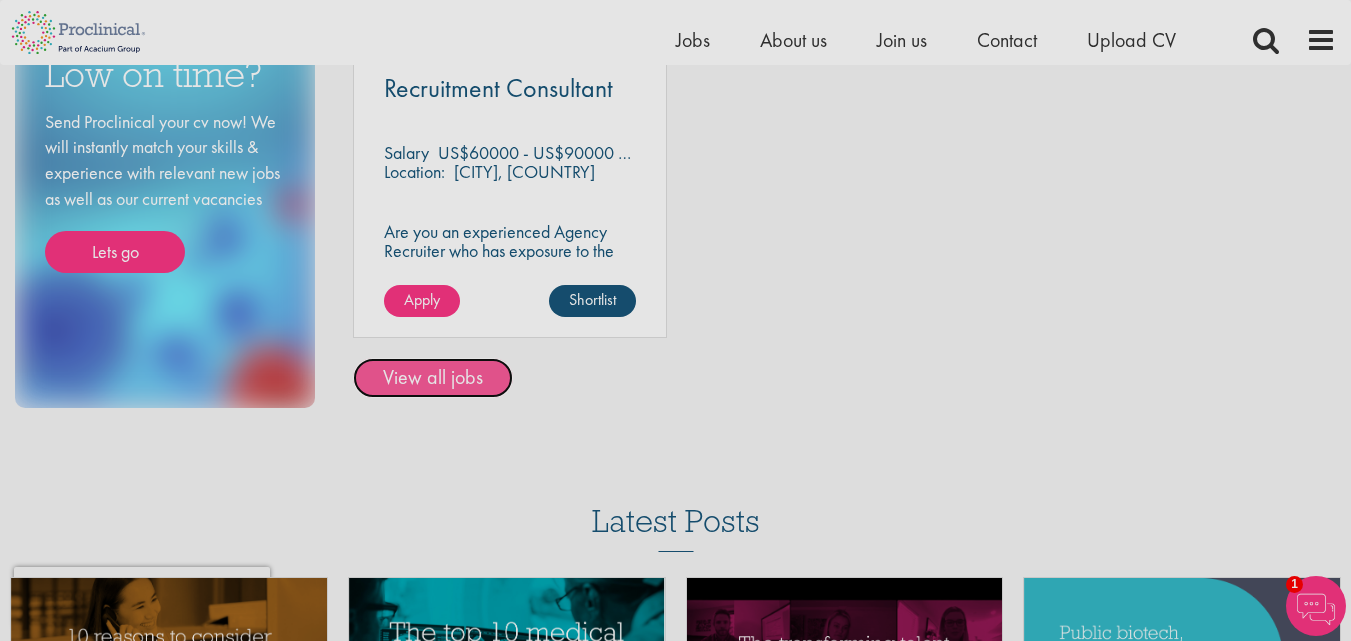 click on "View all jobs" at bounding box center [433, 378] 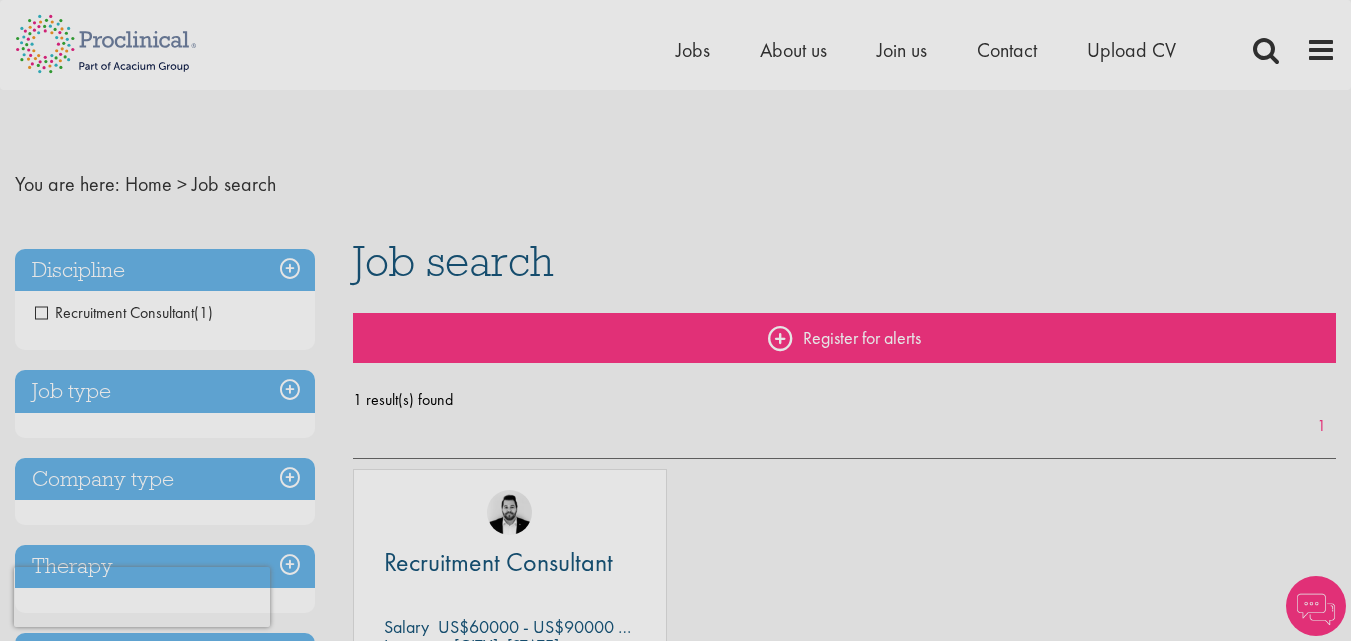 scroll, scrollTop: 0, scrollLeft: 0, axis: both 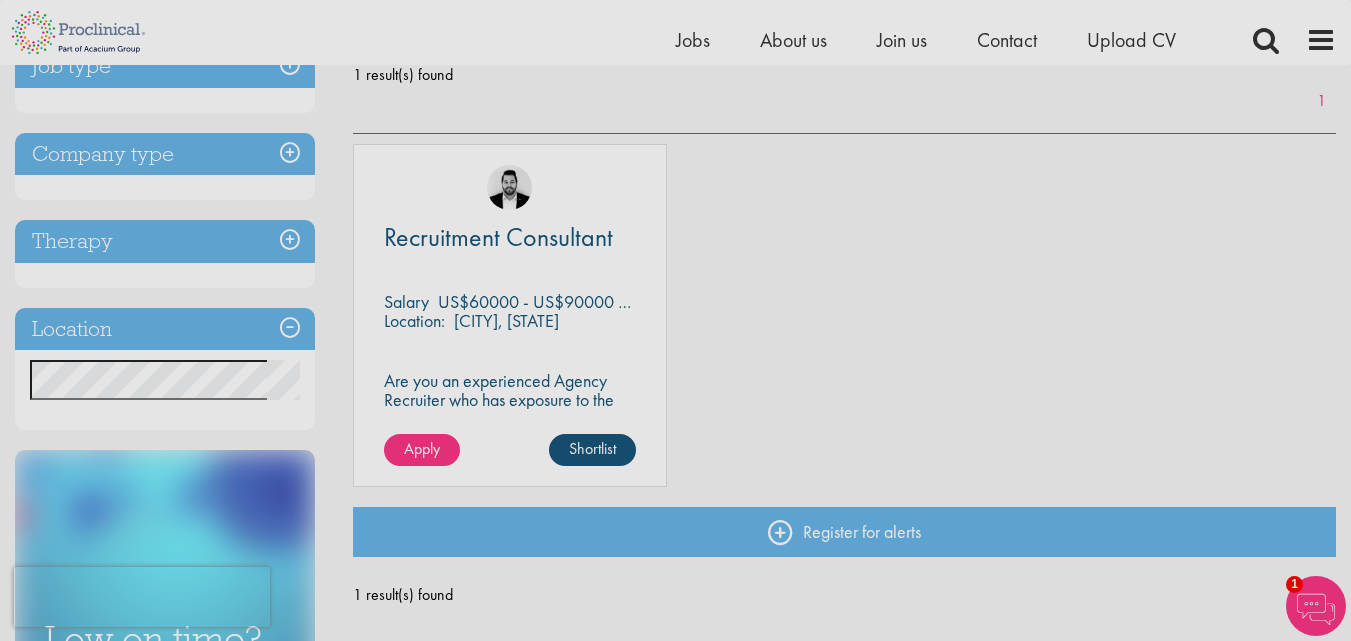 click on "Recruitment Consultant
Salary
US$60000 - US$90000 per annum
Location:
San Diego, USA
Are you an experienced Agency Recruiter who has exposure to the Life Sciences market and looking for a new challenge?
Ross Wilkings" at bounding box center (510, 315) 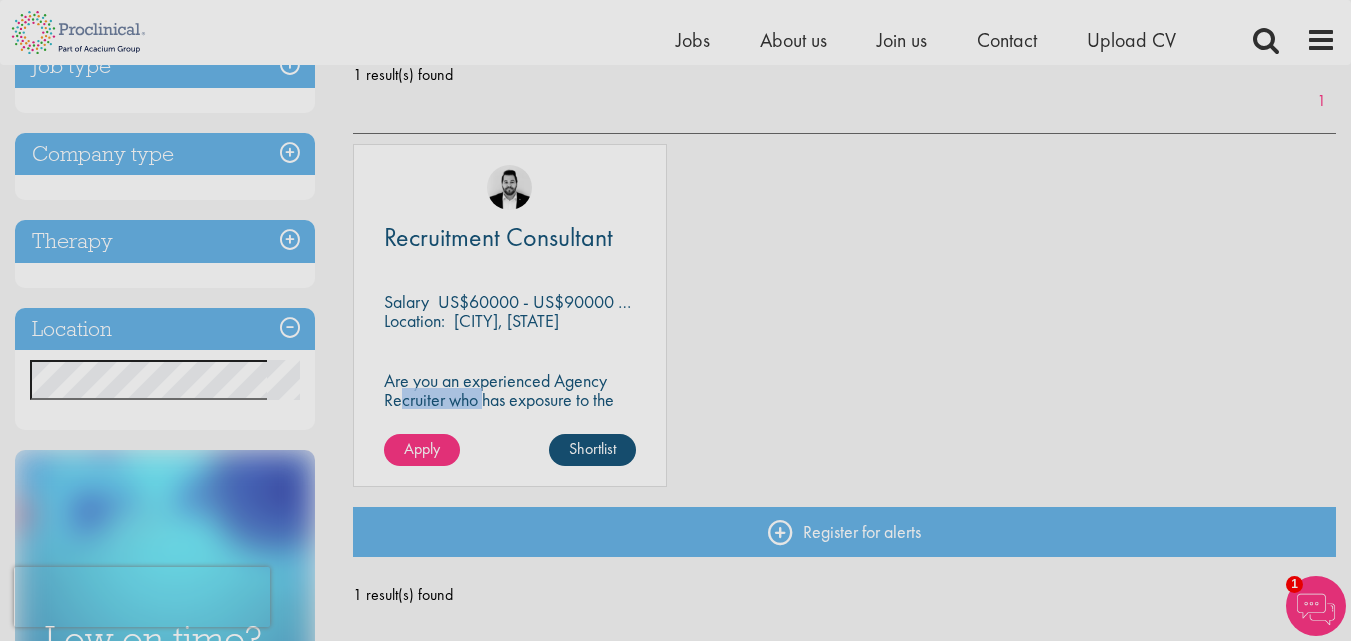 click on "Recruitment Consultant
Salary
US$60000 - US$90000 per annum
Location:
San Diego, USA
Are you an experienced Agency Recruiter who has exposure to the Life Sciences market and looking for a new challenge?
Ross Wilkings" at bounding box center (510, 315) 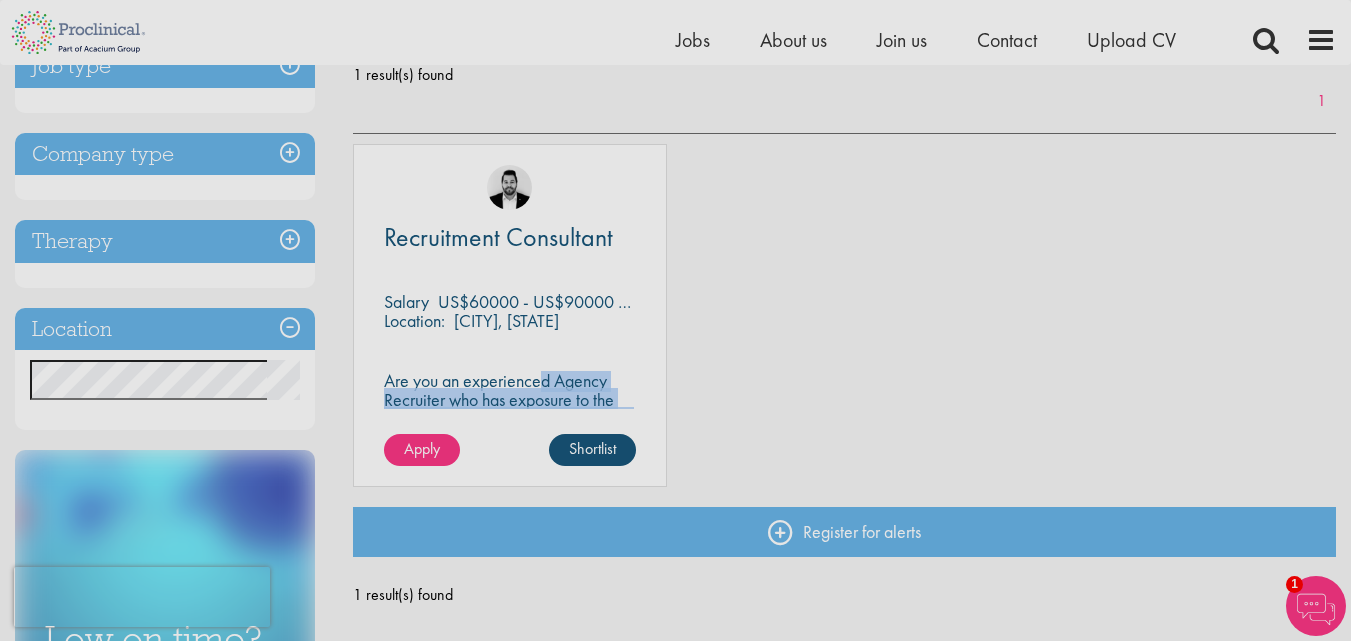 click on "Recruitment Consultant
Salary
US$60000 - US$90000 per annum
Location:
San Diego, USA
Are you an experienced Agency Recruiter who has exposure to the Life Sciences market and looking for a new challenge?
Ross Wilkings" at bounding box center [510, 315] 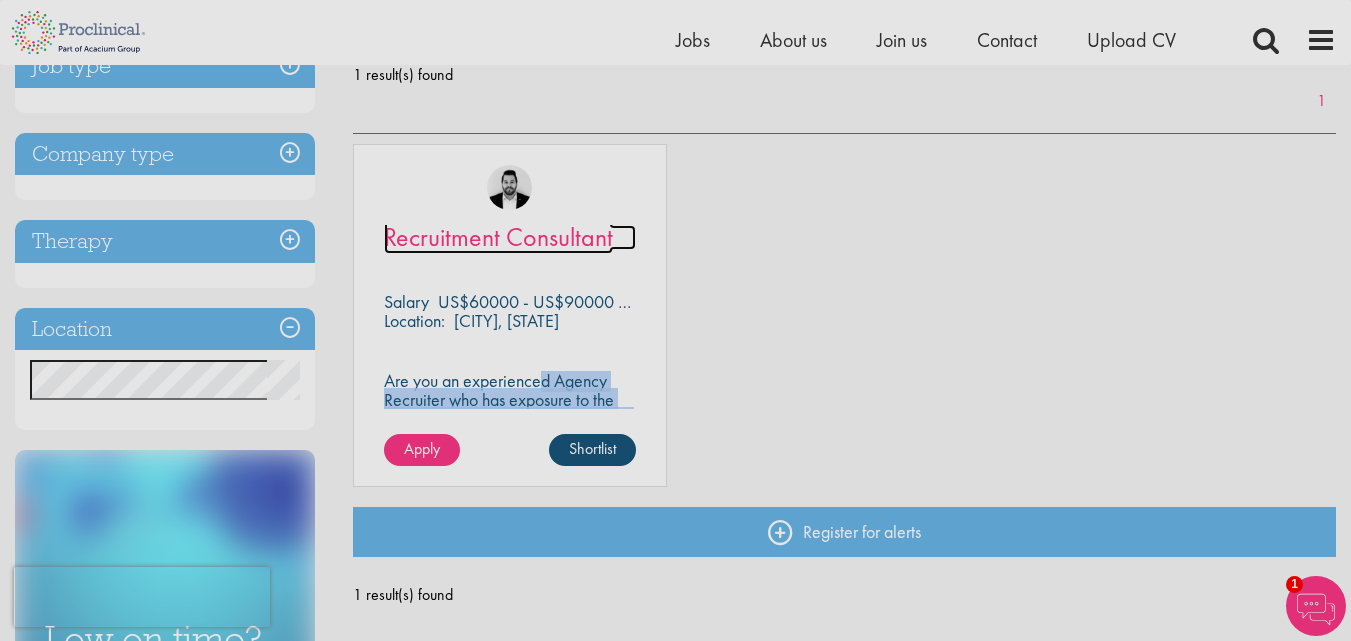 click on "Recruitment Consultant" at bounding box center (498, 237) 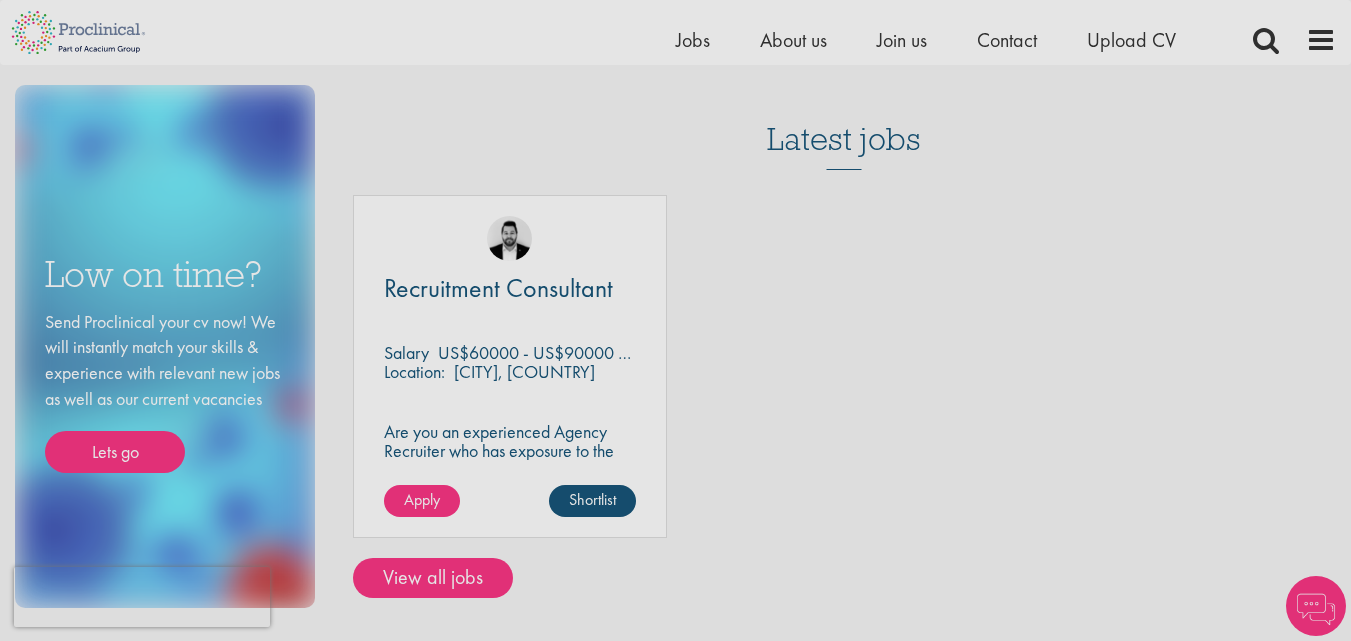 scroll, scrollTop: 100, scrollLeft: 0, axis: vertical 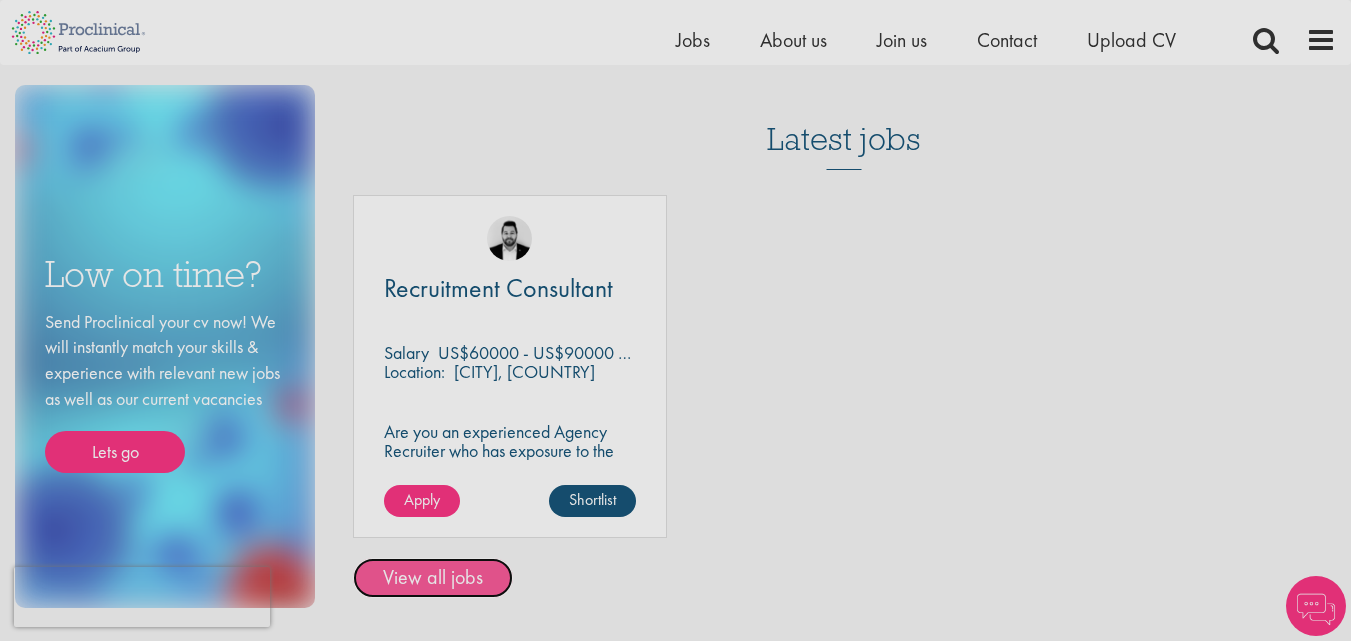 click on "View all jobs" at bounding box center (433, 578) 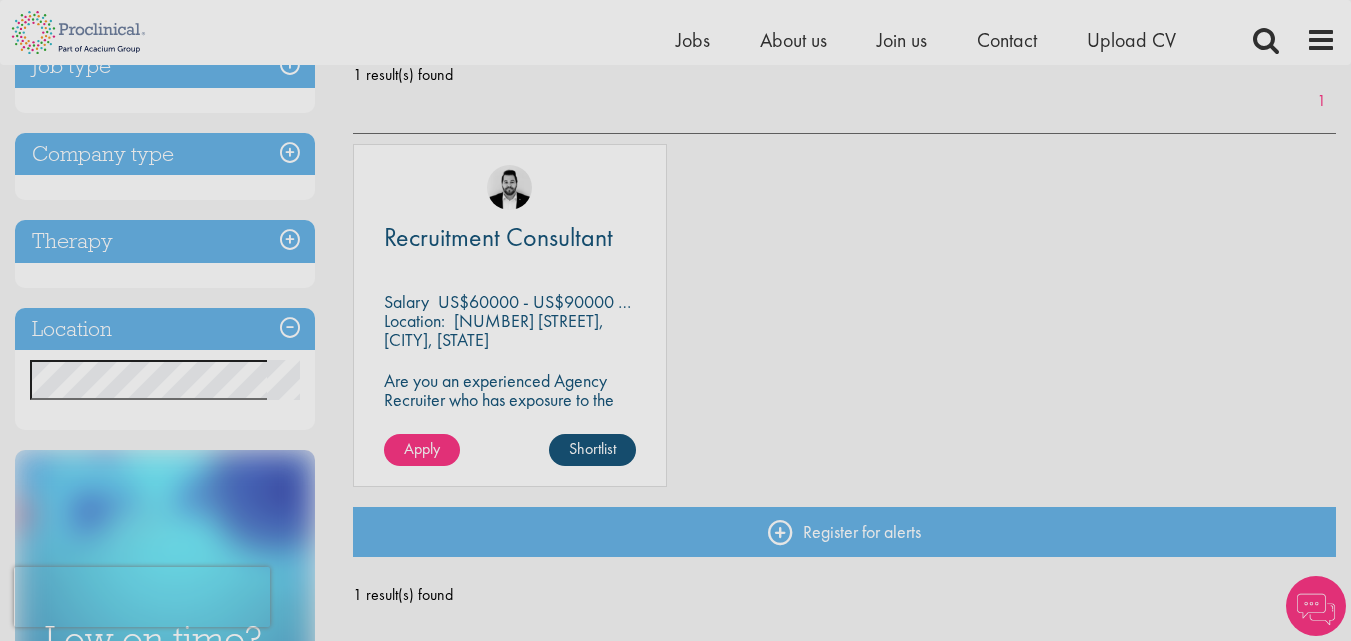 scroll, scrollTop: 300, scrollLeft: 0, axis: vertical 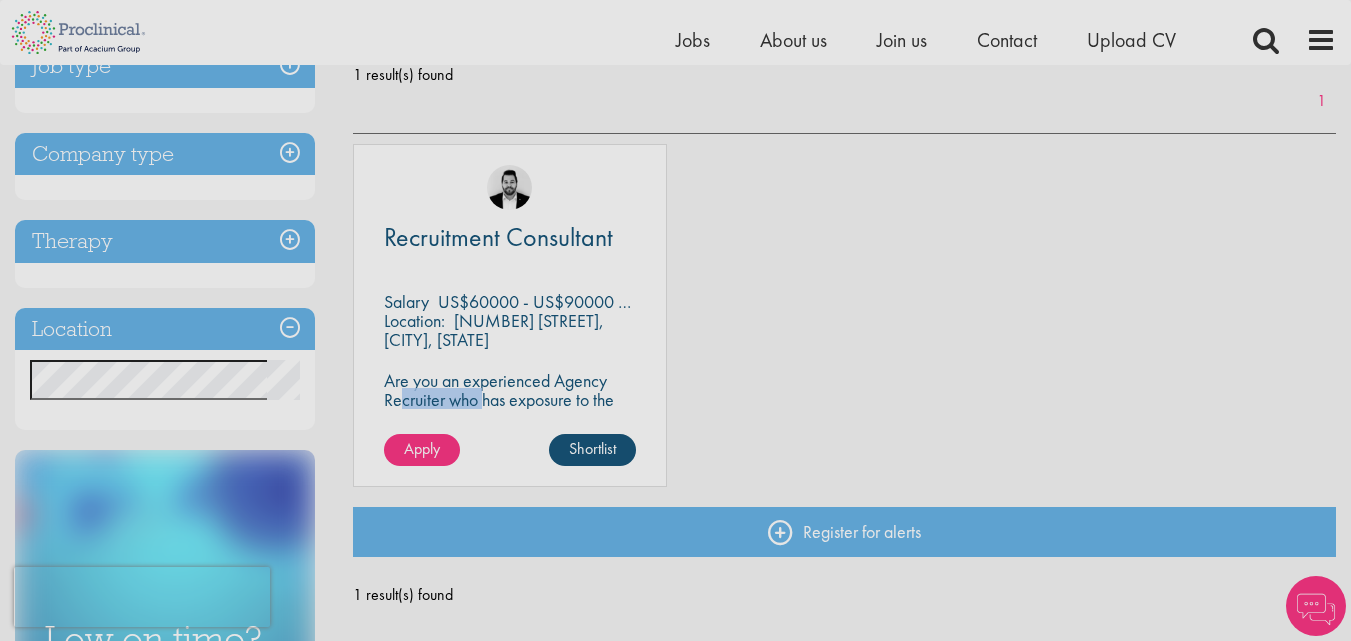 click on "Are you an experienced Agency Recruiter who has exposure to the Life Sciences market and looking for a new challenge?" at bounding box center [510, 409] 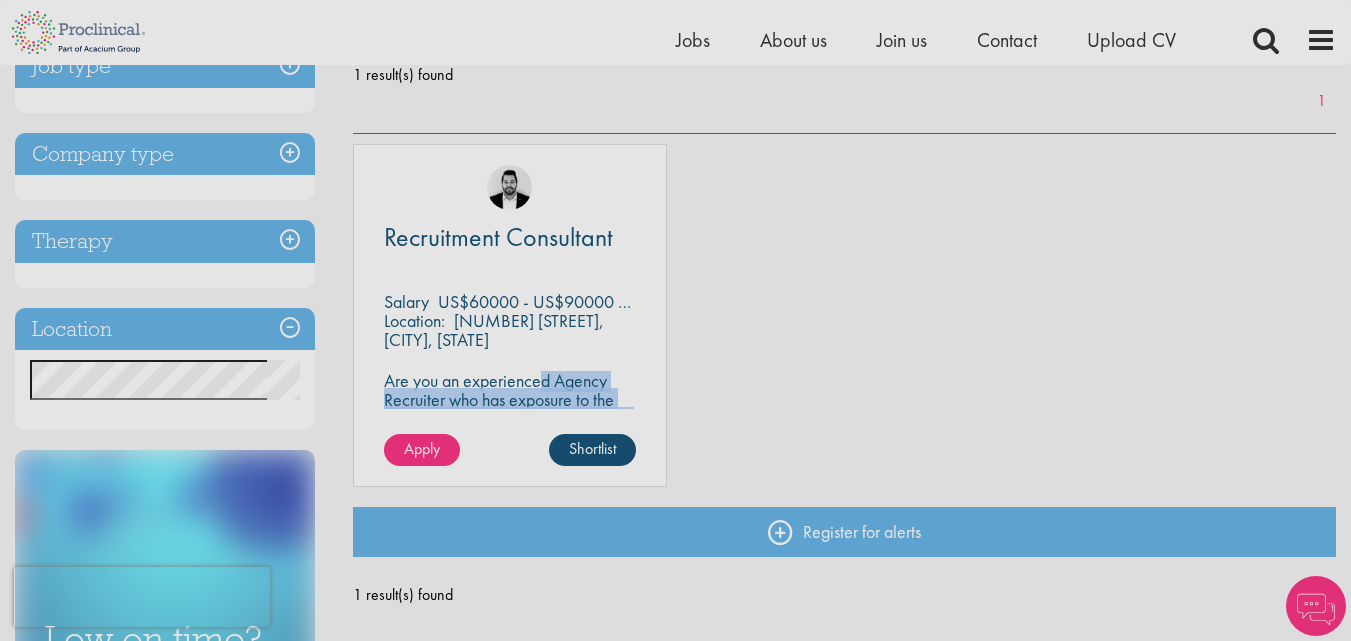 click on "Are you an experienced Agency Recruiter who has exposure to the Life Sciences market and looking for a new challenge?" at bounding box center [510, 409] 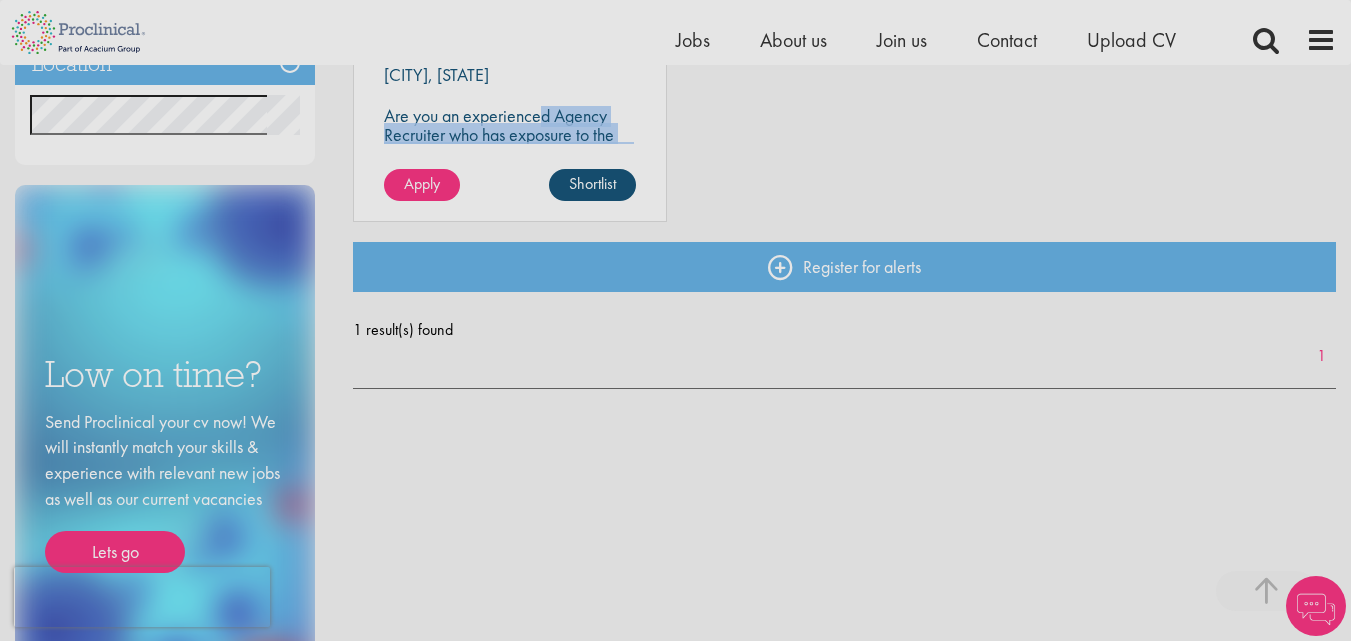 scroll, scrollTop: 700, scrollLeft: 0, axis: vertical 